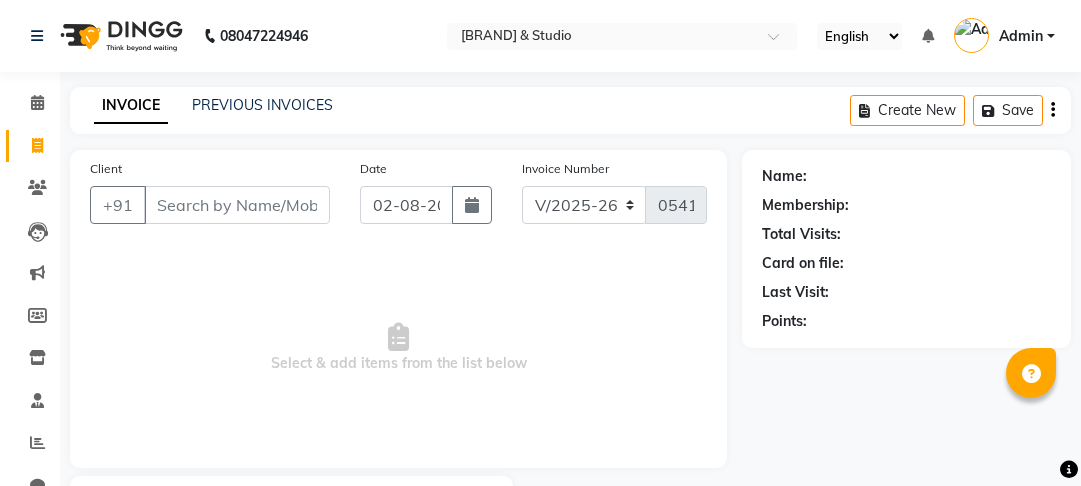 select on "7536" 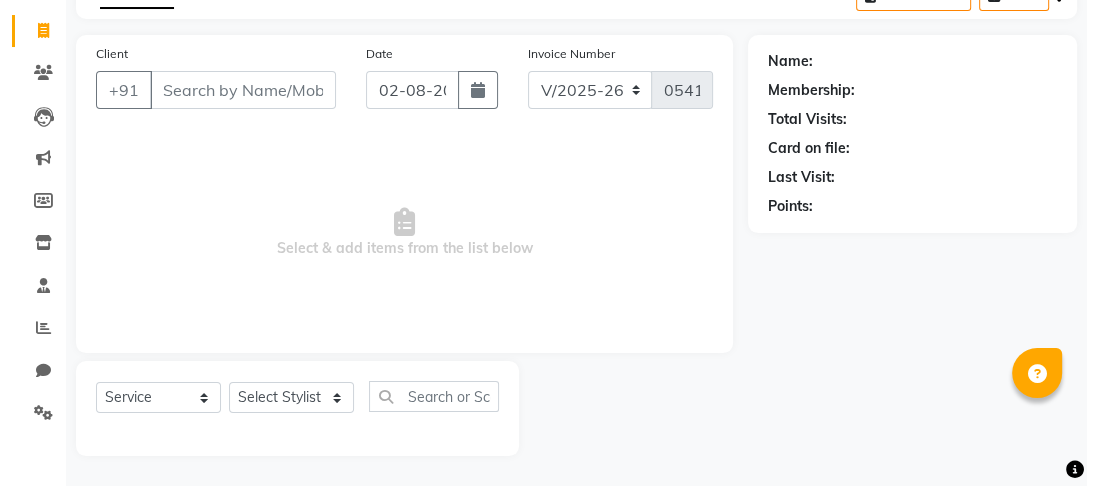 scroll, scrollTop: 0, scrollLeft: 0, axis: both 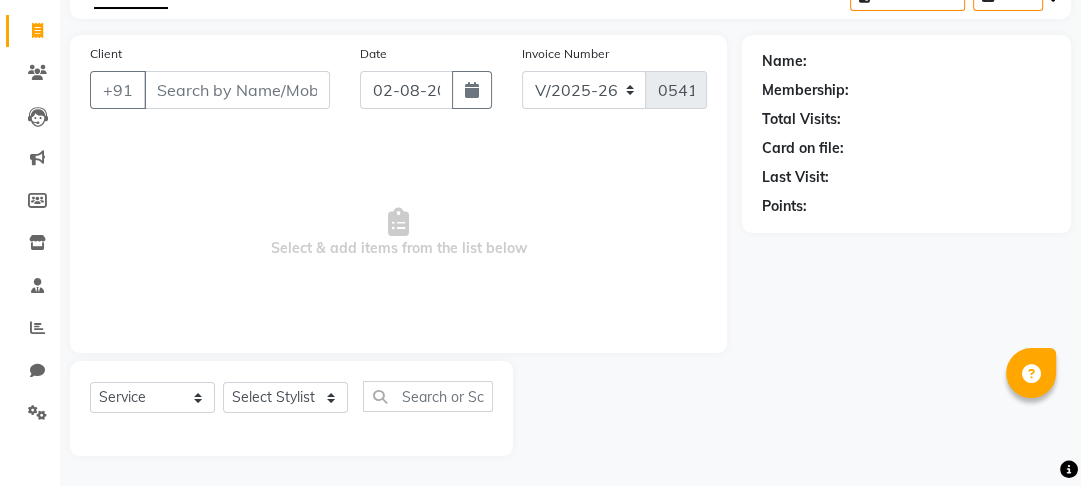 click on "Client" at bounding box center [237, 90] 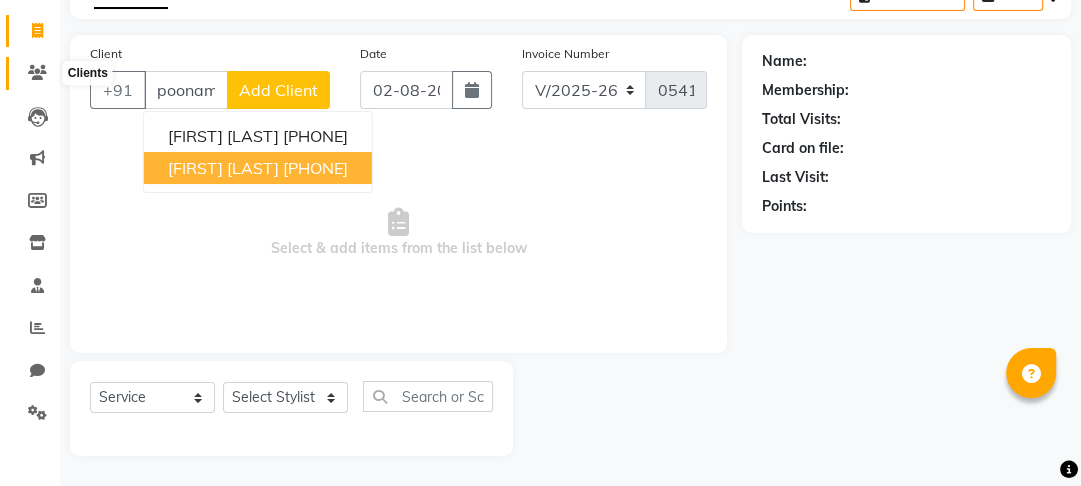 type on "poonam" 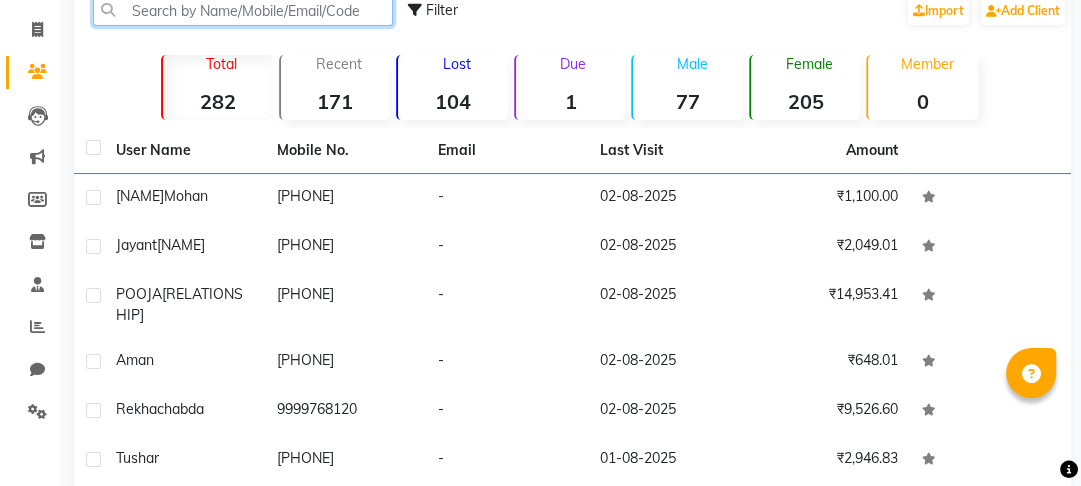 click 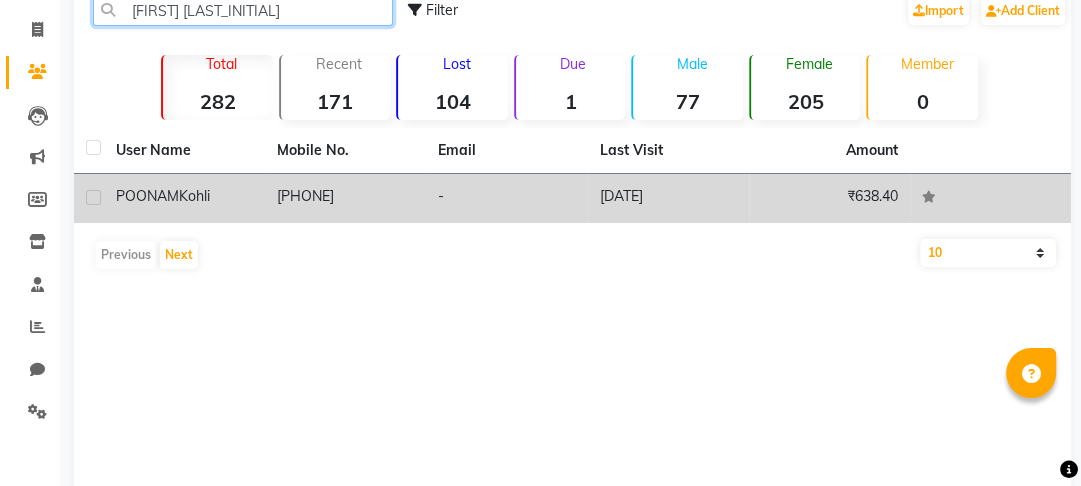 type on "[FIRST] [LAST_INITIAL]" 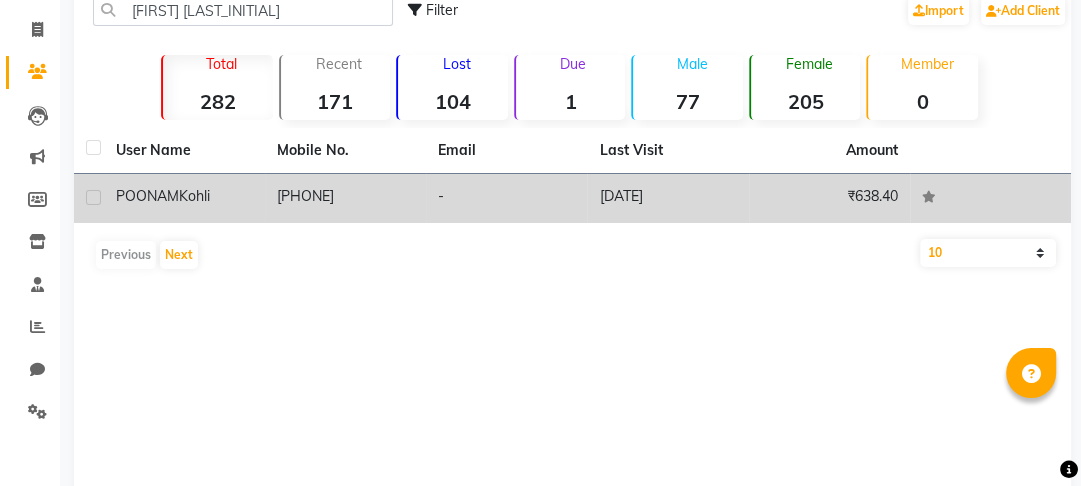 click on "Kohli" 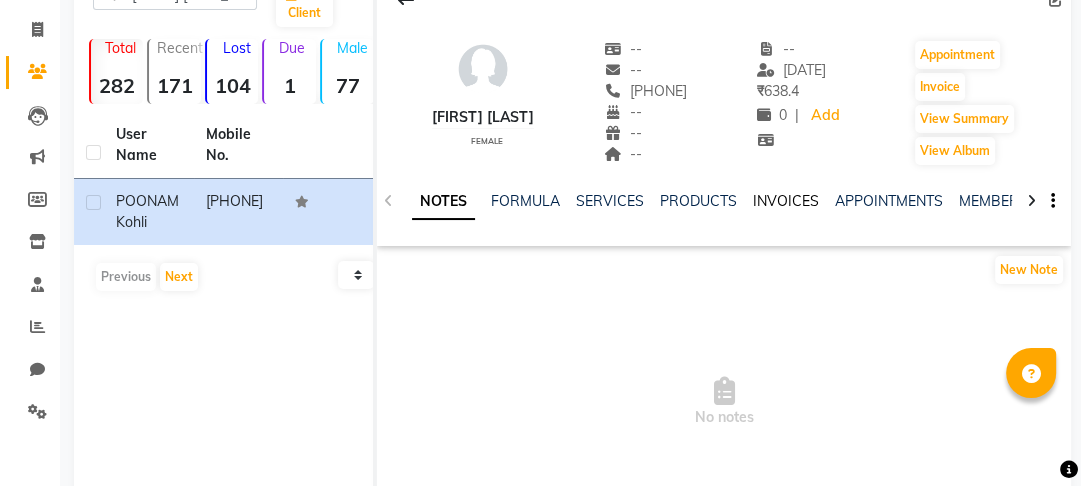 click on "INVOICES" 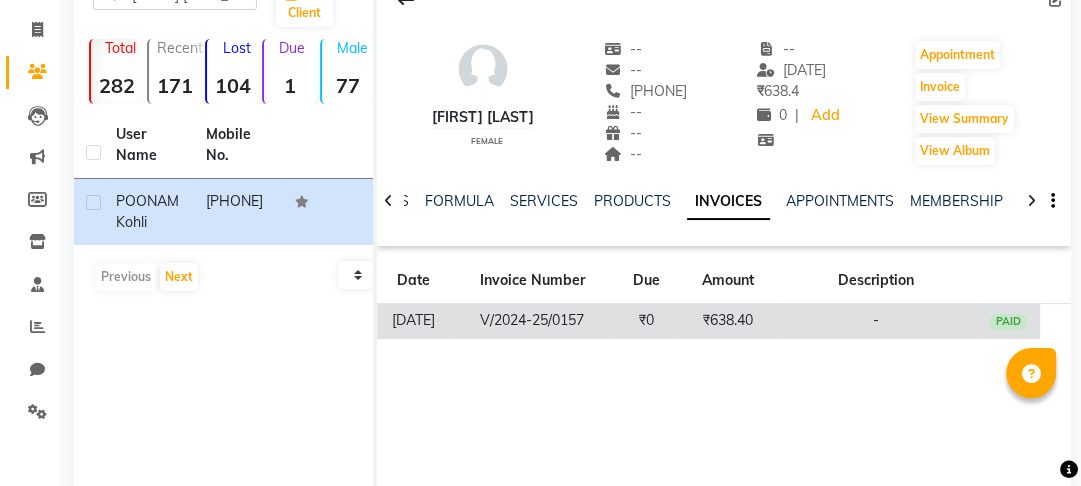 click on "[DATE]" 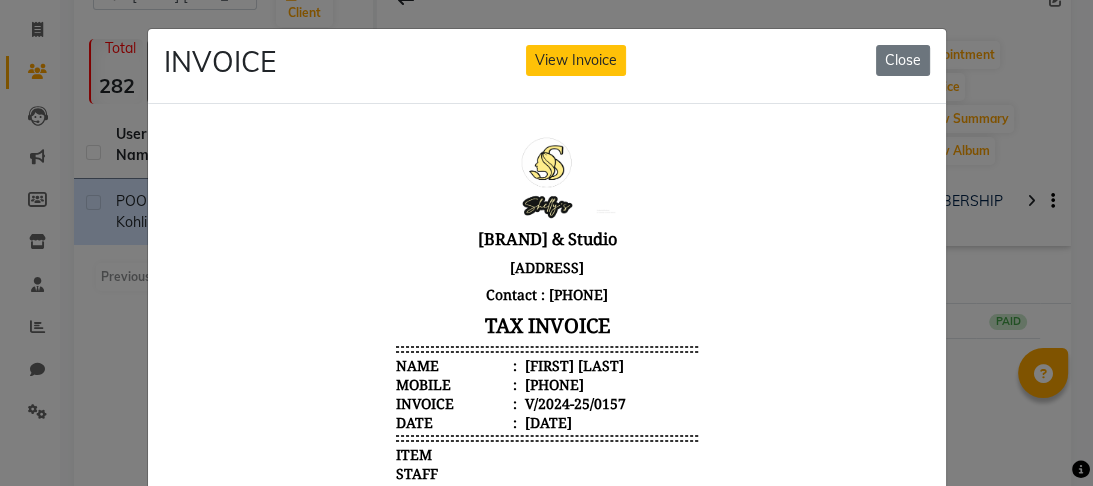 scroll, scrollTop: 16, scrollLeft: 0, axis: vertical 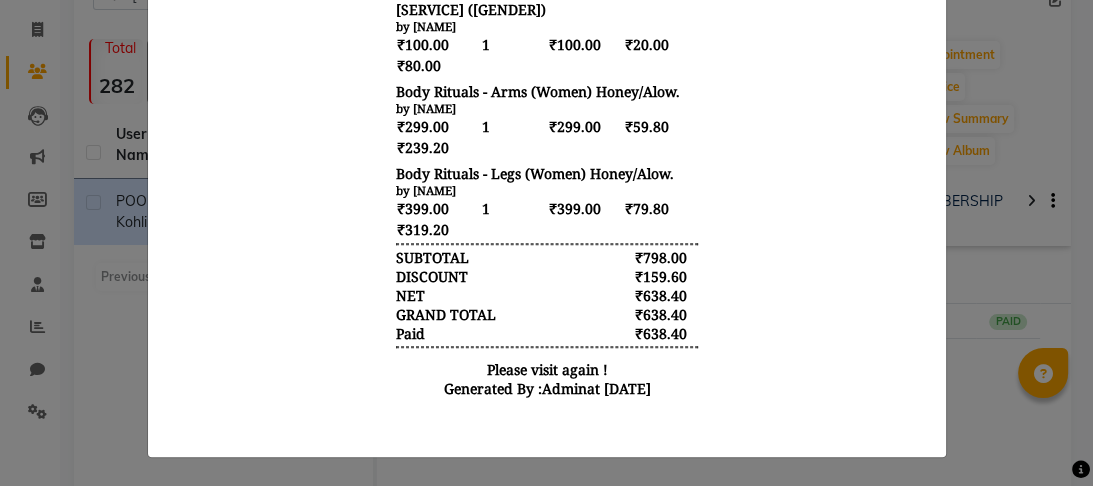 click on "INVOICE View Invoice Close" 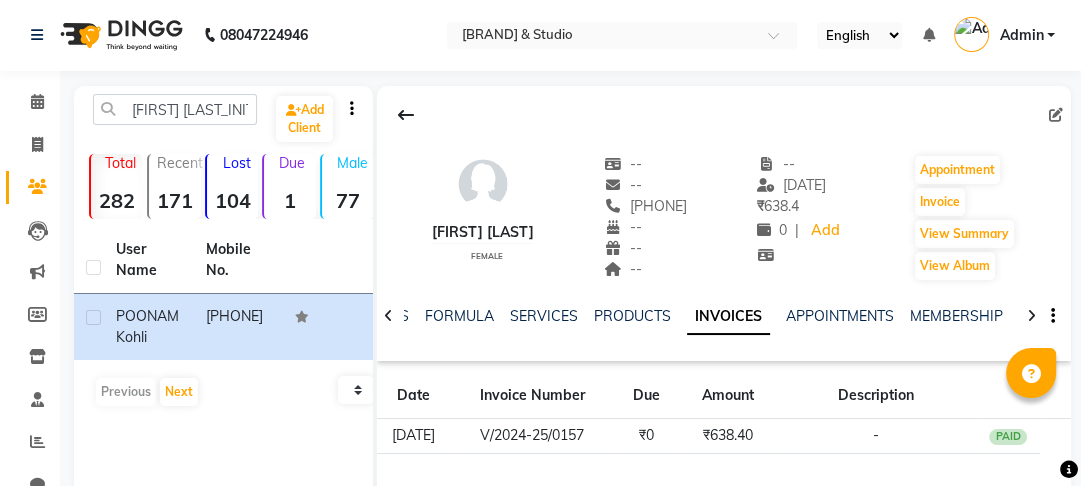 scroll, scrollTop: 0, scrollLeft: 0, axis: both 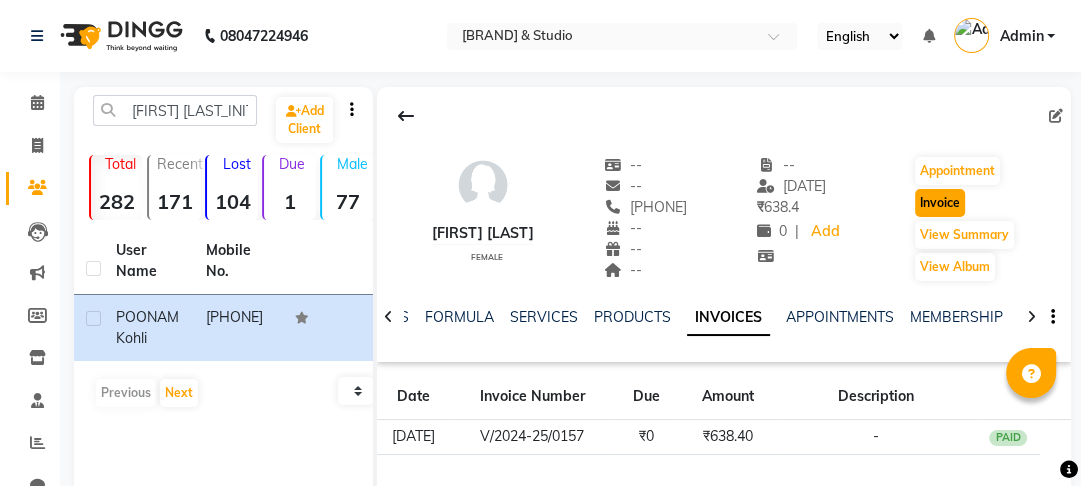 click on "Invoice" 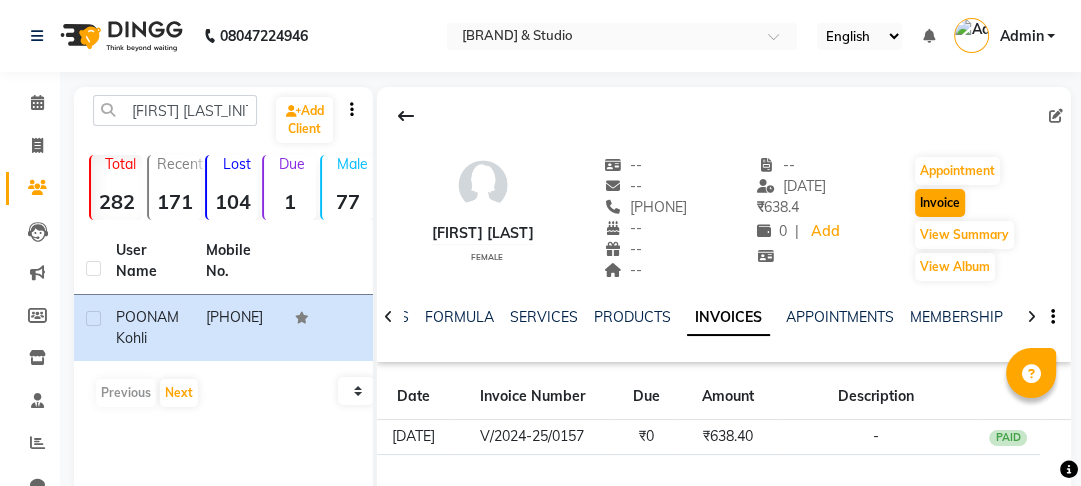 select on "service" 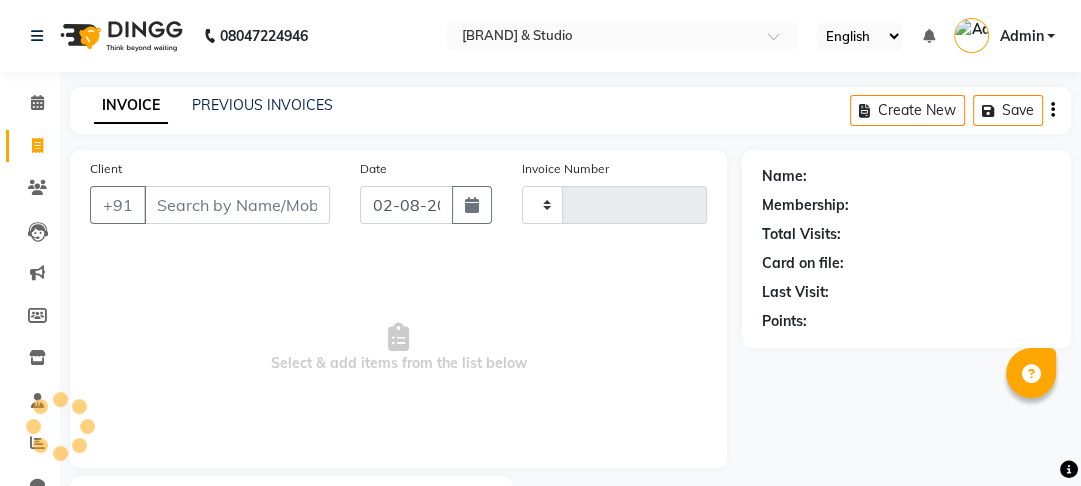 scroll, scrollTop: 116, scrollLeft: 0, axis: vertical 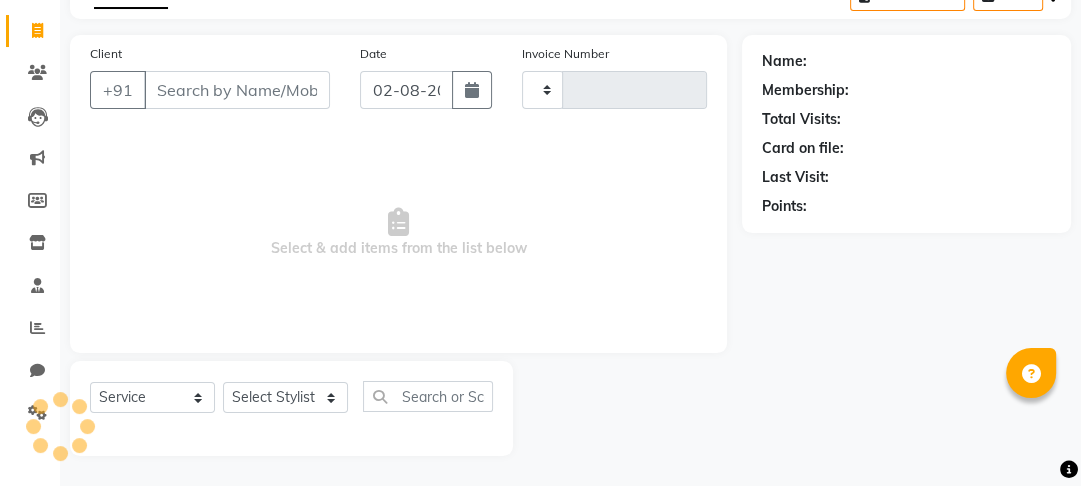 type on "0542" 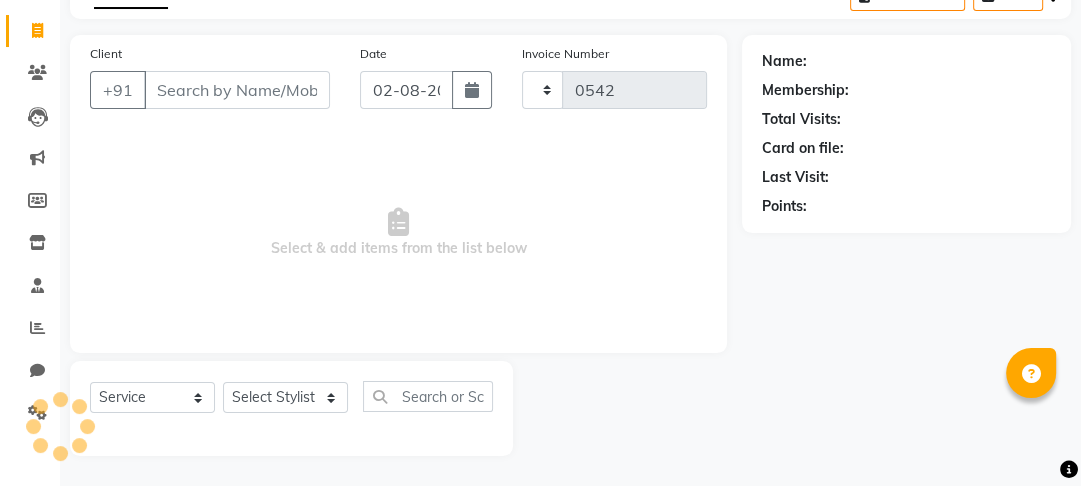 select on "7536" 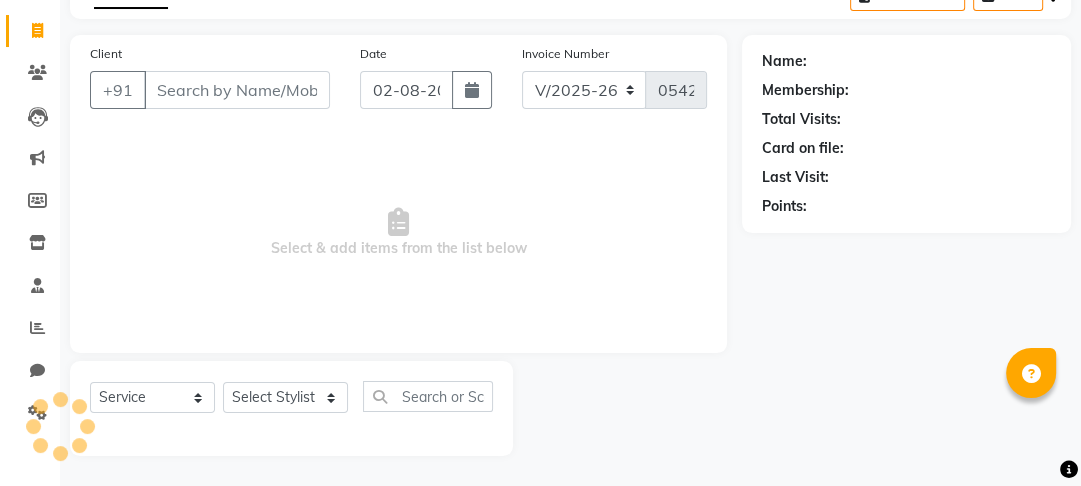 type on "[PHONE]" 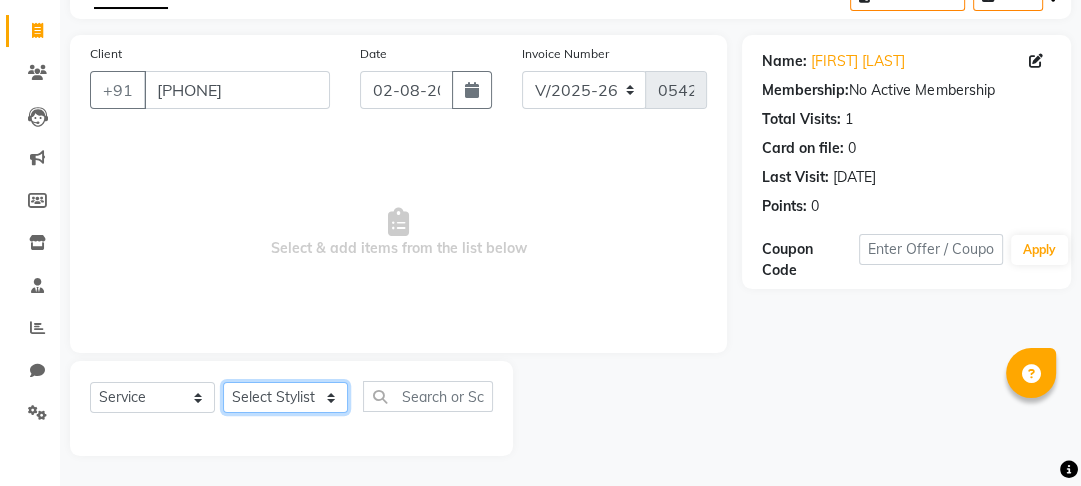 click on "Select Stylist [NAME] [NAME] [NAME] [NAME] [NAME] [NAME] [NAME]" 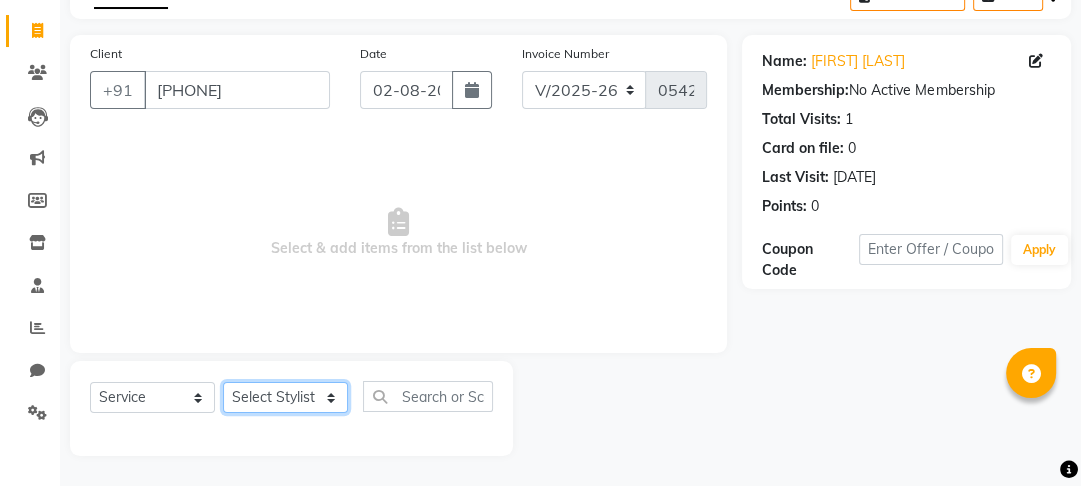 select on "[NUMBER]" 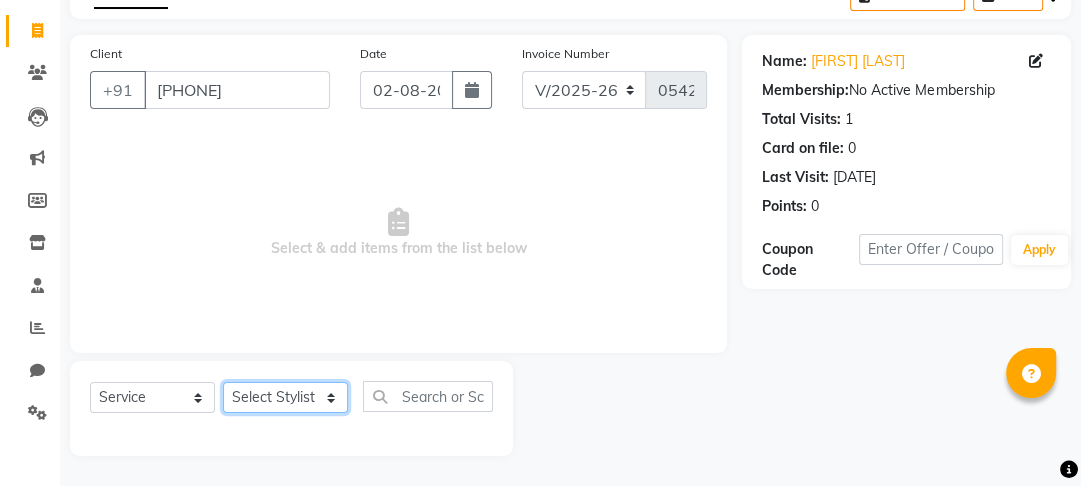 click on "Select Stylist [NAME] [NAME] [NAME] [NAME] [NAME] [NAME] [NAME]" 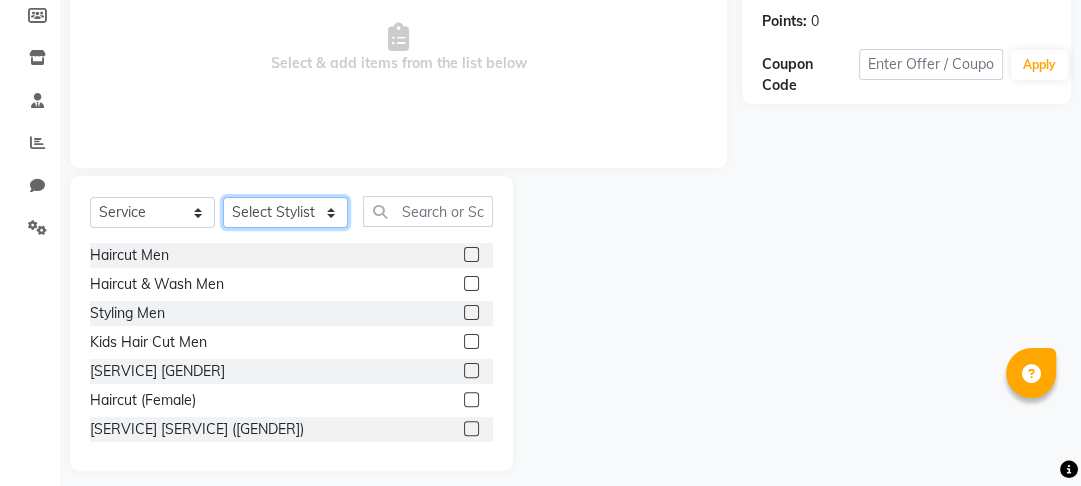 scroll, scrollTop: 316, scrollLeft: 0, axis: vertical 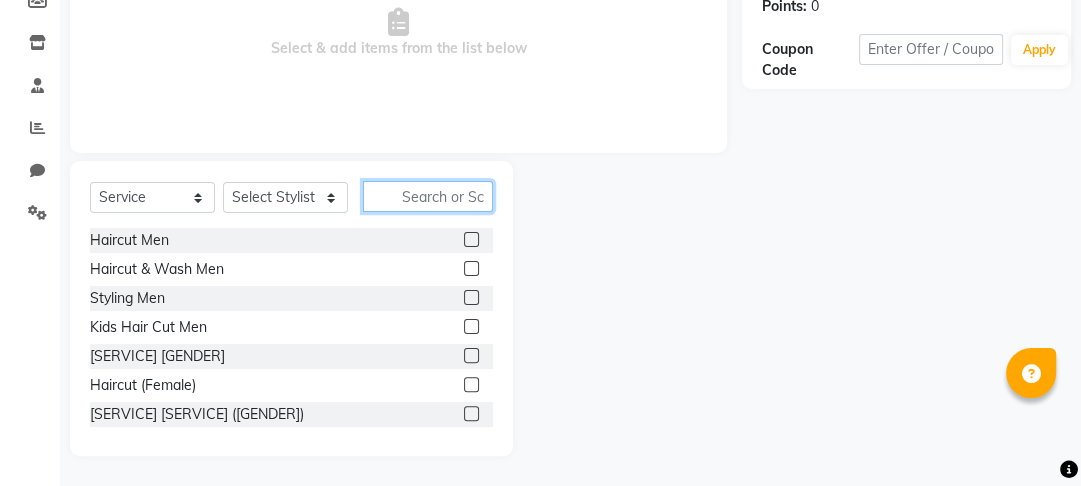 click 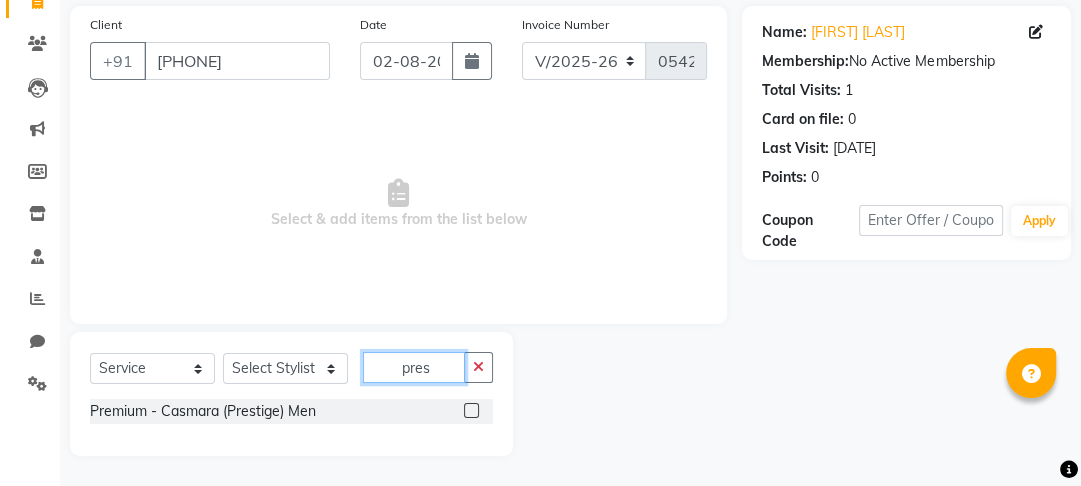 type on "press" 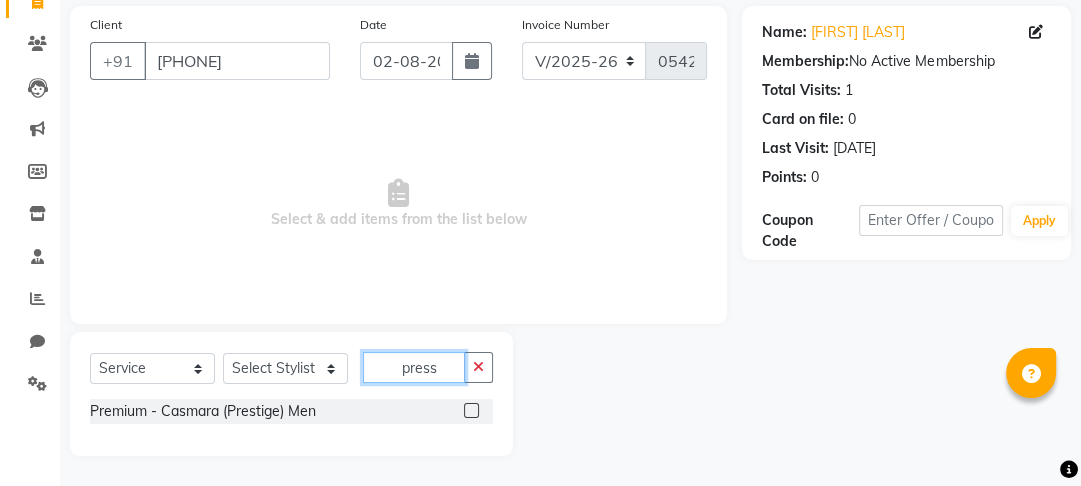 scroll, scrollTop: 116, scrollLeft: 0, axis: vertical 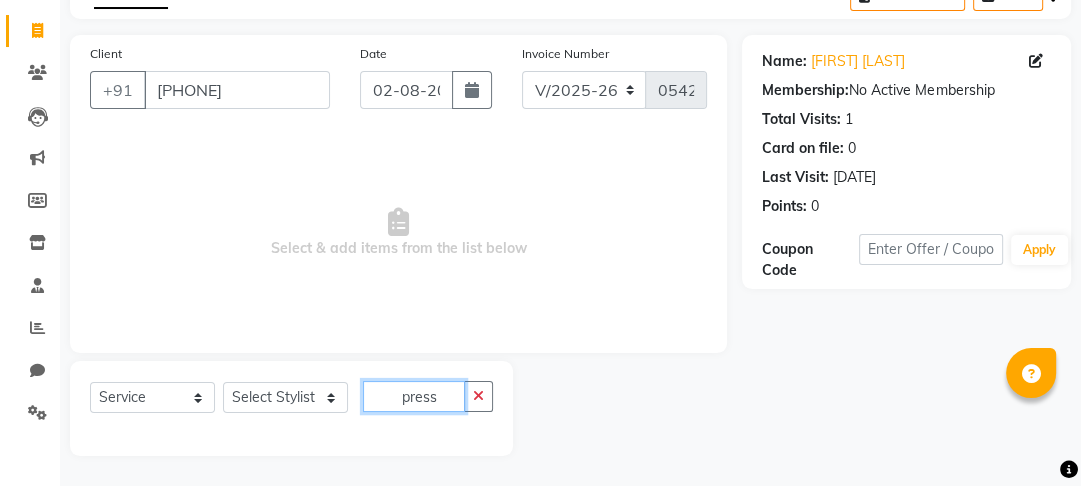 click on "press" 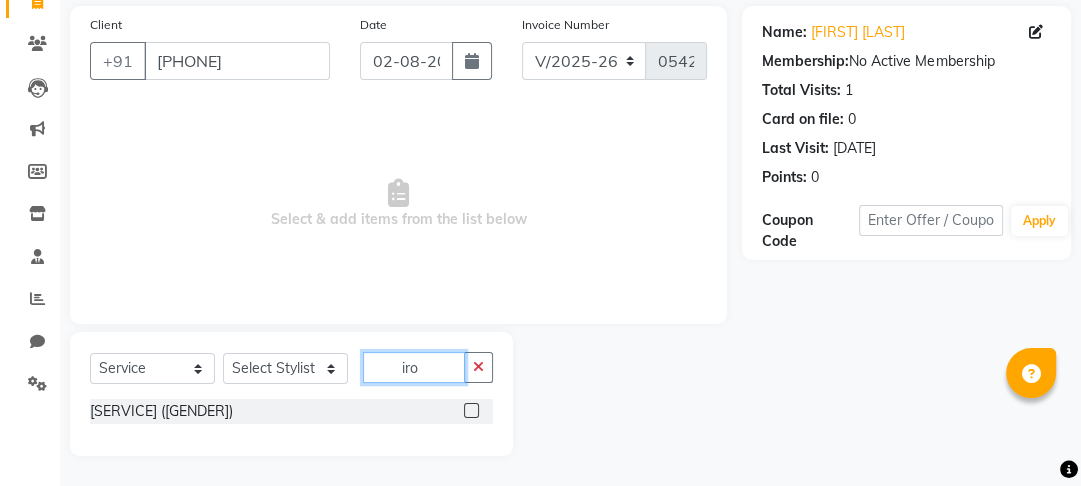 scroll, scrollTop: 145, scrollLeft: 0, axis: vertical 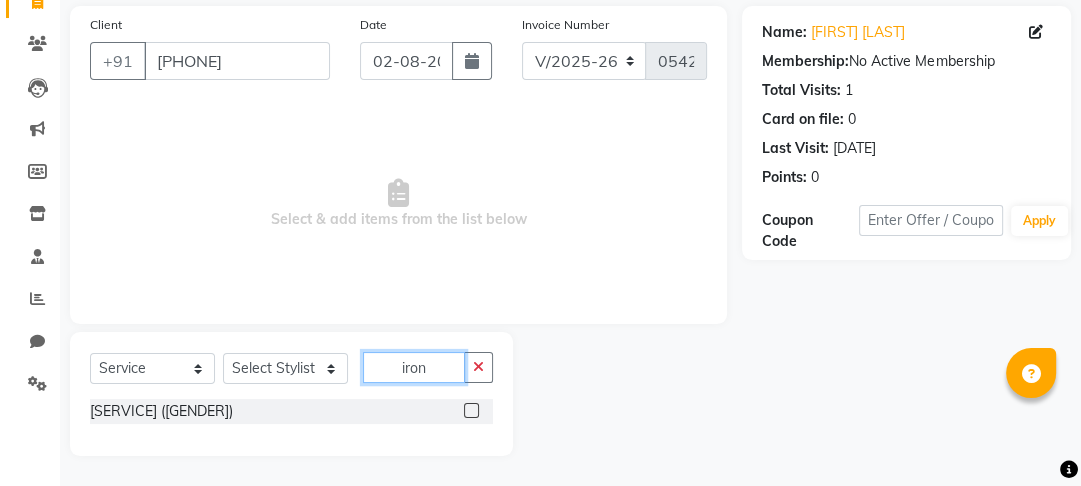type on "iron" 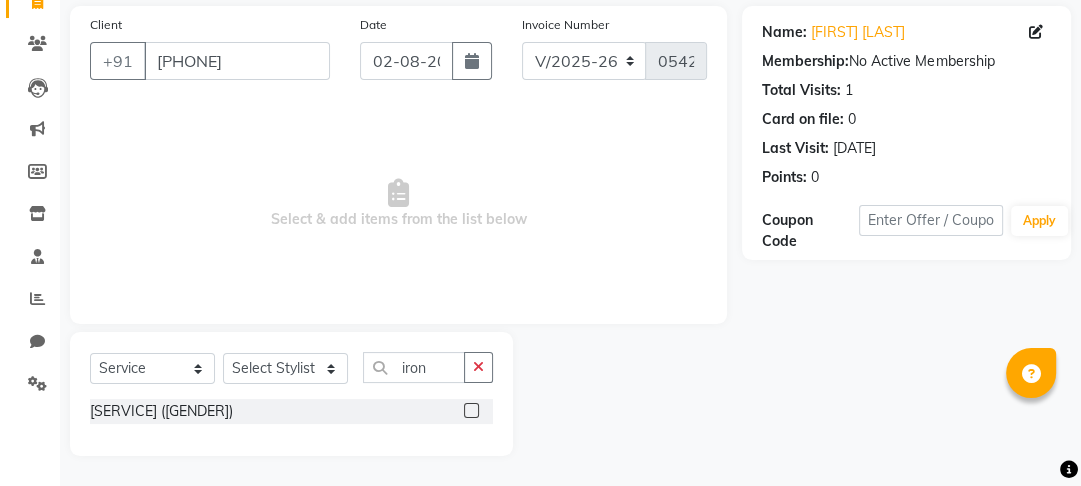 click 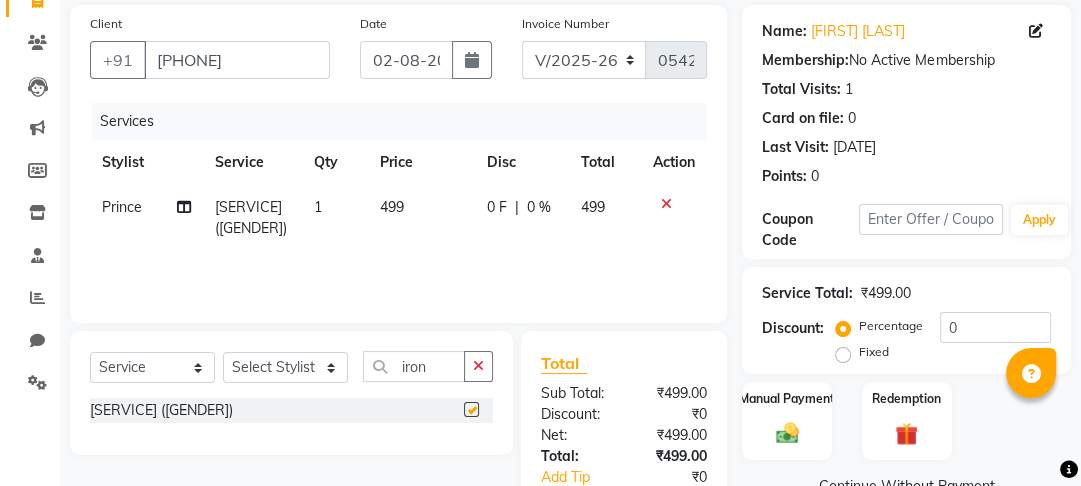checkbox on "false" 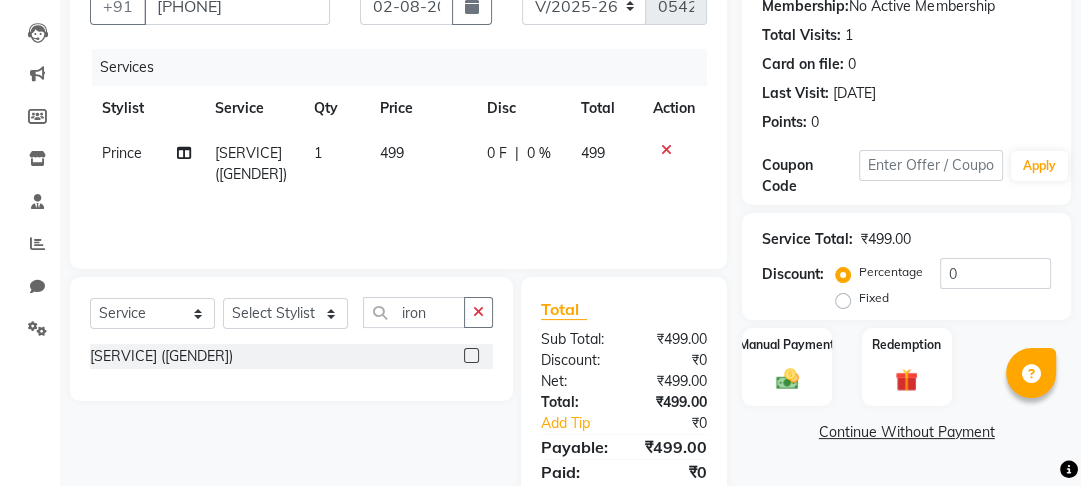 scroll, scrollTop: 272, scrollLeft: 0, axis: vertical 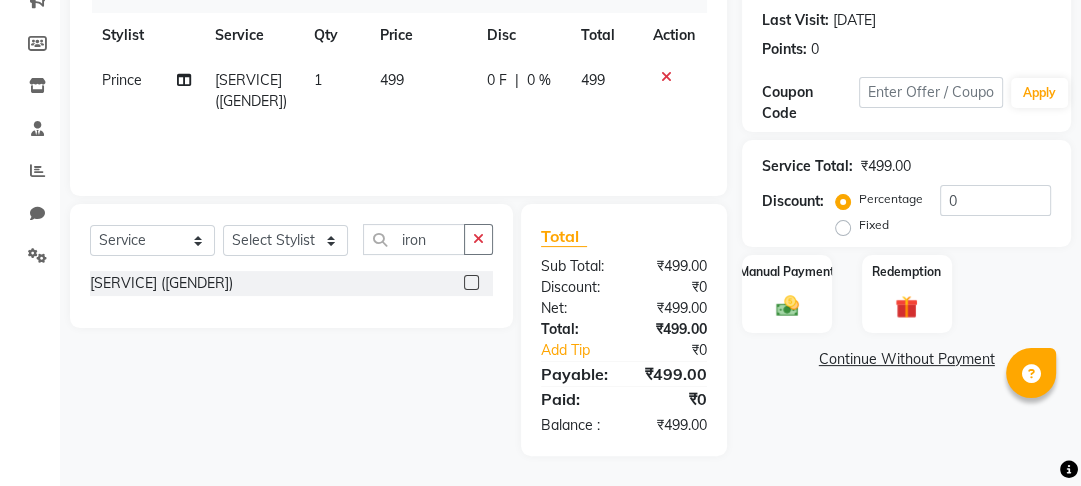 click on "499" 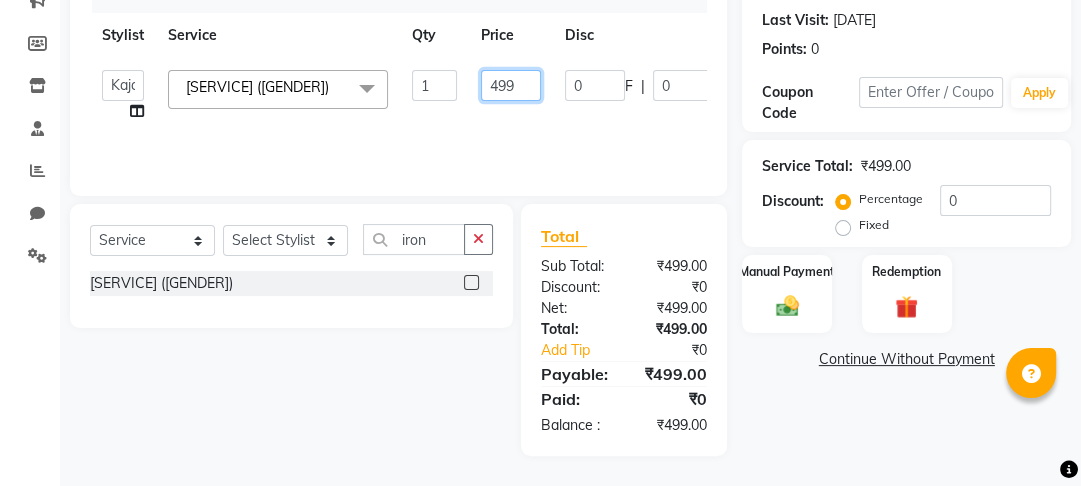 click on "499" 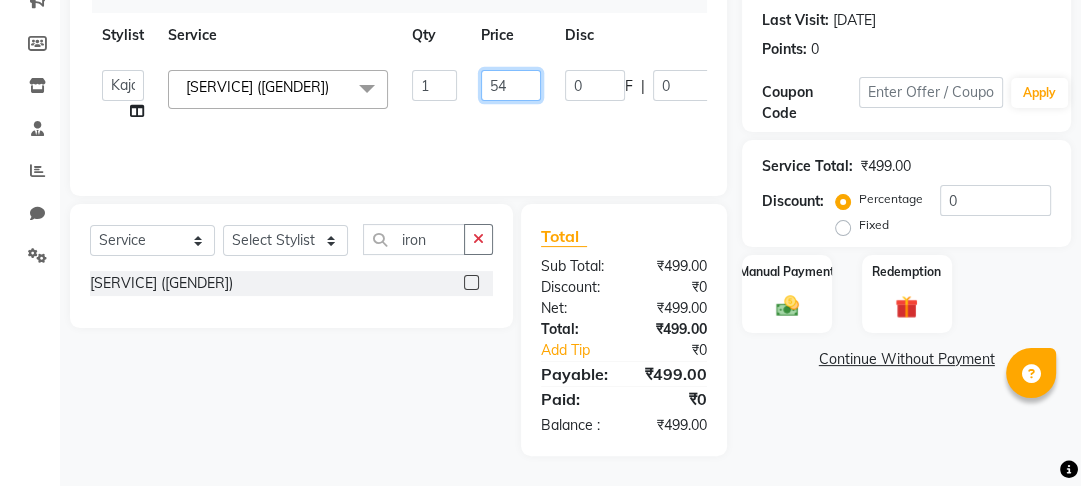 type on "549" 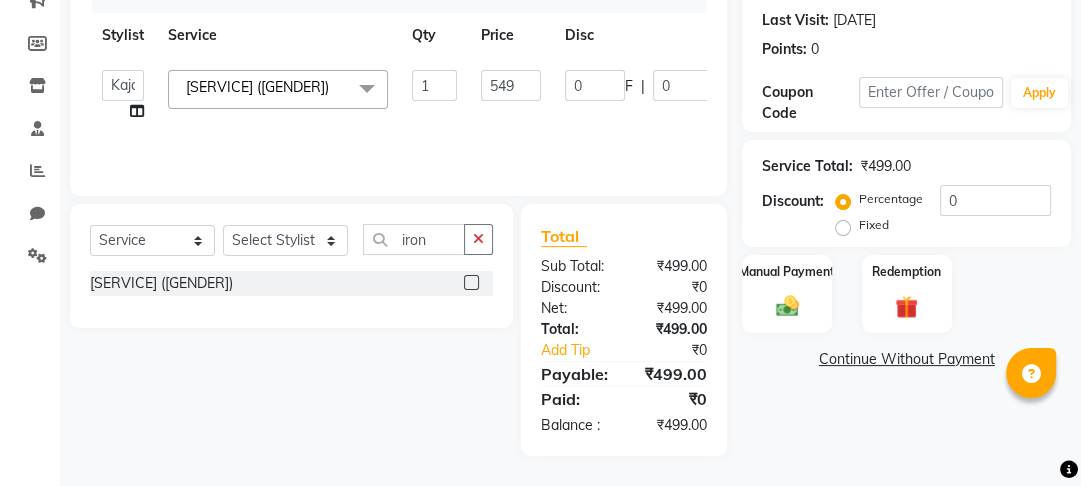 click on "Name: [FIRST] [LAST] Membership: No Active Membership Total Visits: 1 Card on file: 0 Last Visit: [DATE] Points: 0 Coupon Code Apply Service Total: [PRICE] Discount: Percentage Fixed 0 Manual Payment Redemption Continue Without Payment" 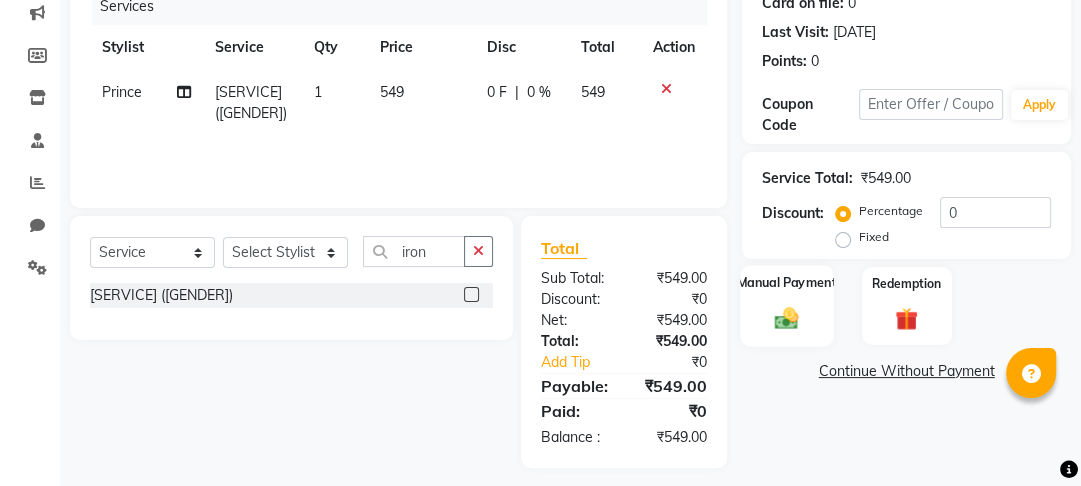 scroll, scrollTop: 272, scrollLeft: 0, axis: vertical 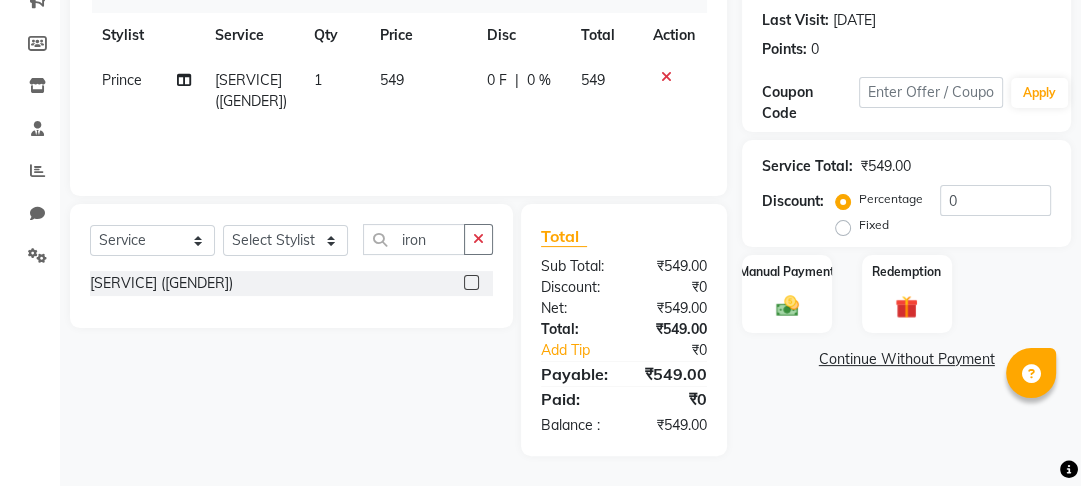 click on "Fixed" 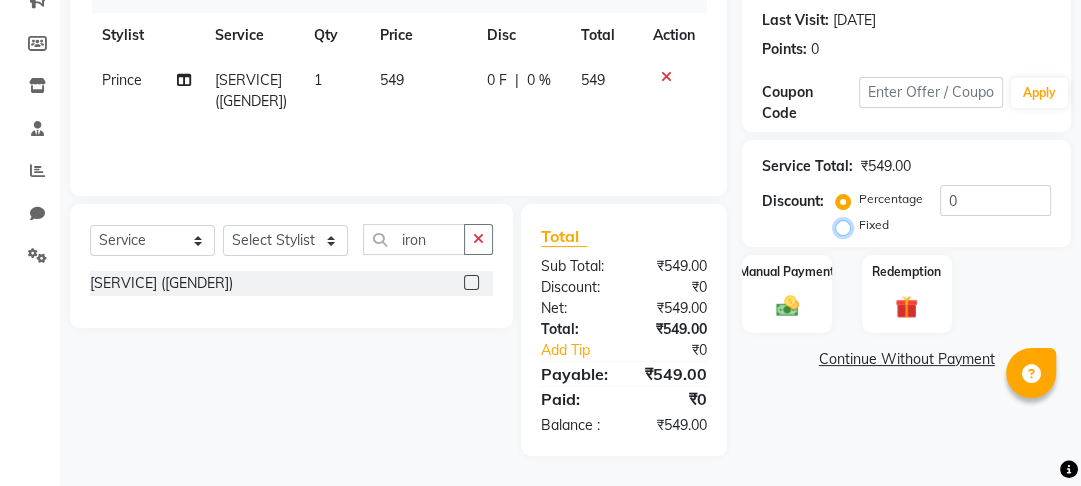 click on "Fixed" at bounding box center [847, 225] 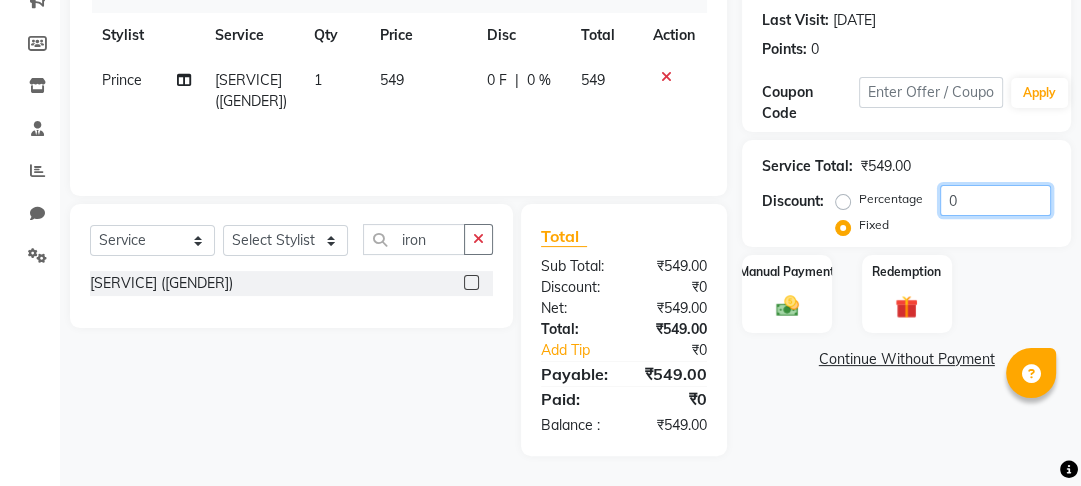 click on "0" 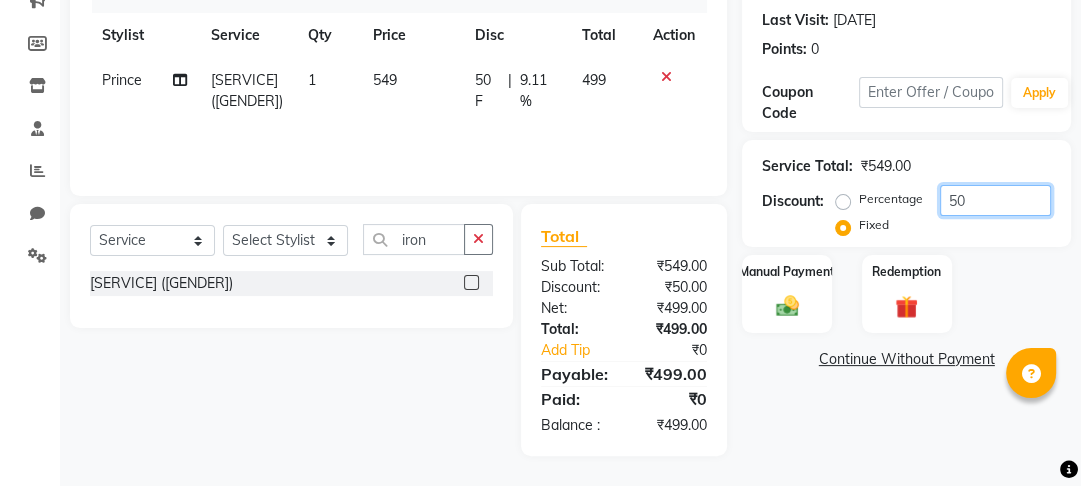 type on "50" 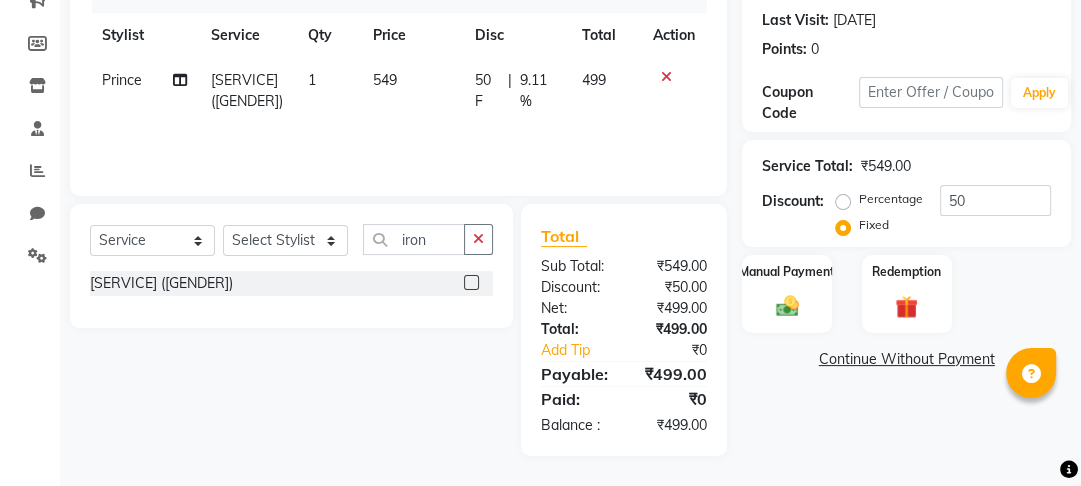 click on "Name: [FIRST] [LAST] Membership: No Active Membership Total Visits: 1 Card on file: 0 Last Visit: [DATE] Points: 0 Coupon Code Apply Service Total: [PRICE] Discount: Percentage Fixed 50 Manual Payment Redemption Continue Without Payment" 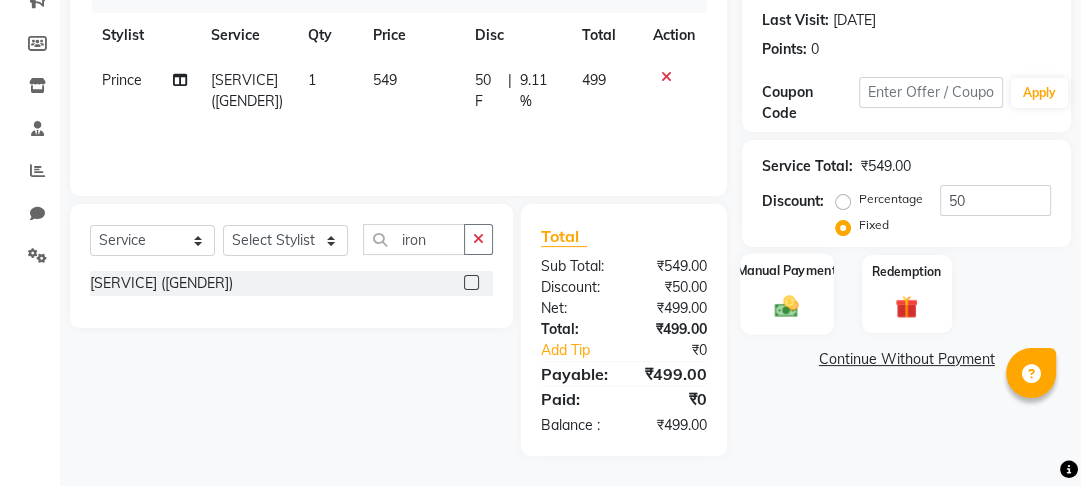 click 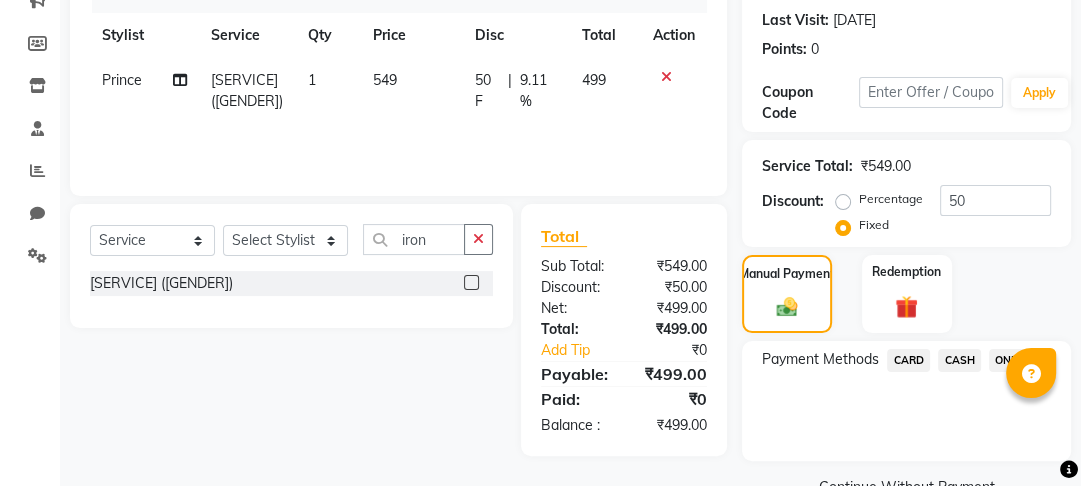 click on "ONLINE" 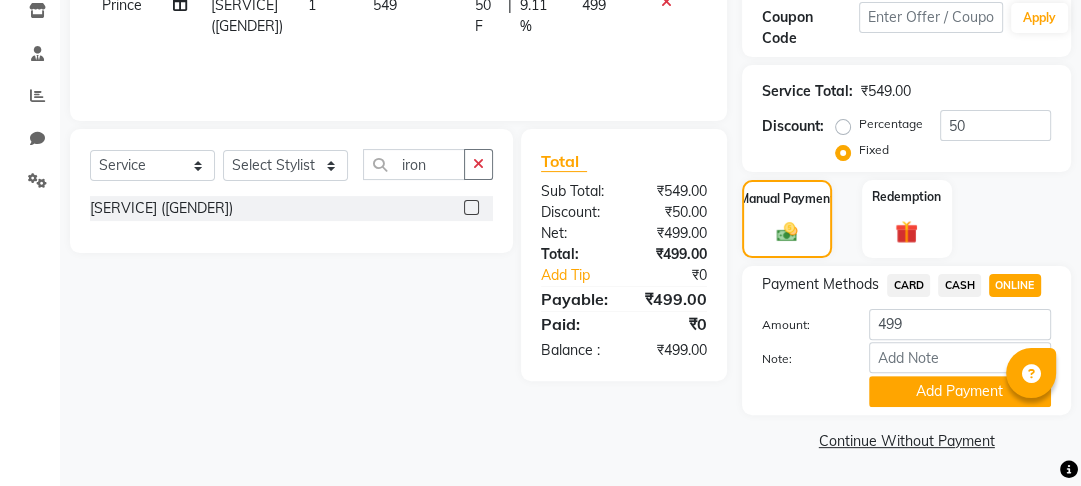 scroll, scrollTop: 348, scrollLeft: 0, axis: vertical 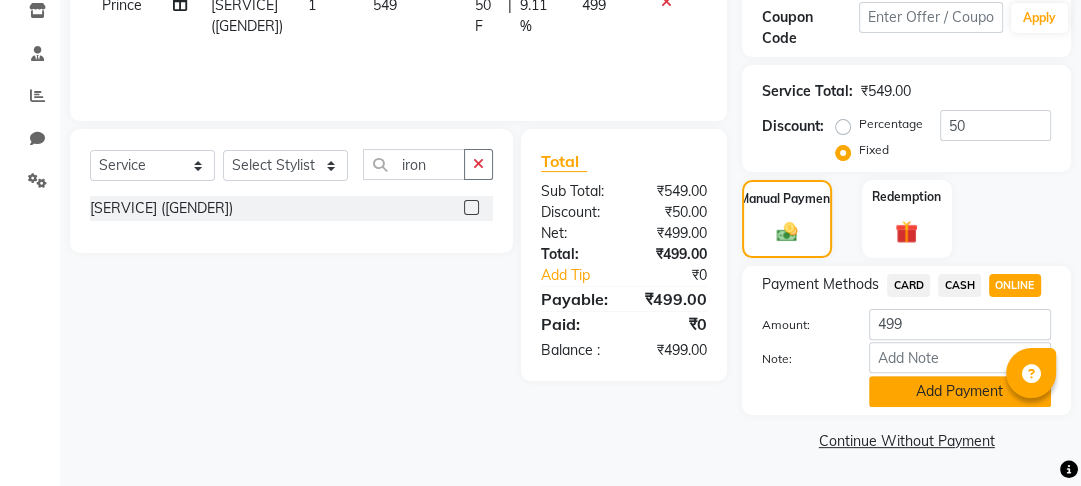 click on "Add Payment" 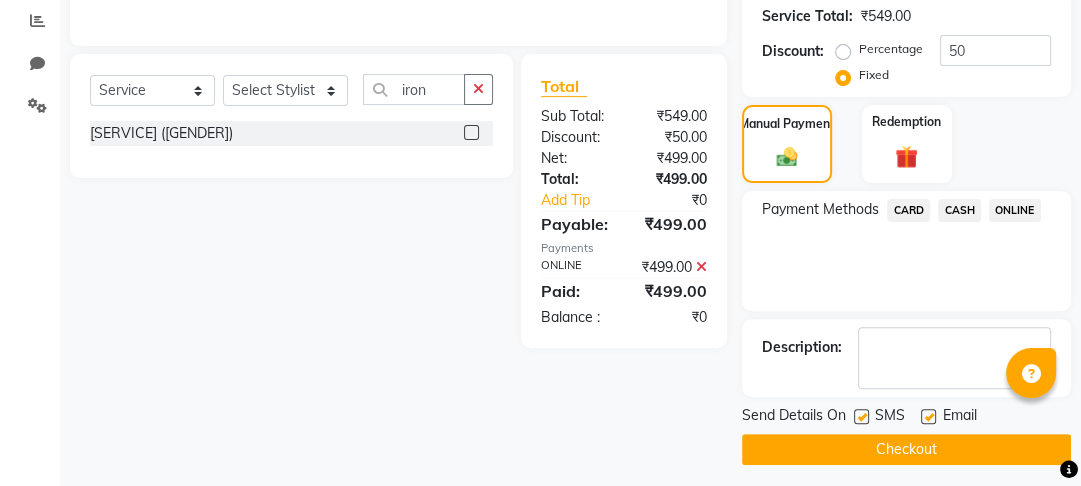 scroll, scrollTop: 429, scrollLeft: 0, axis: vertical 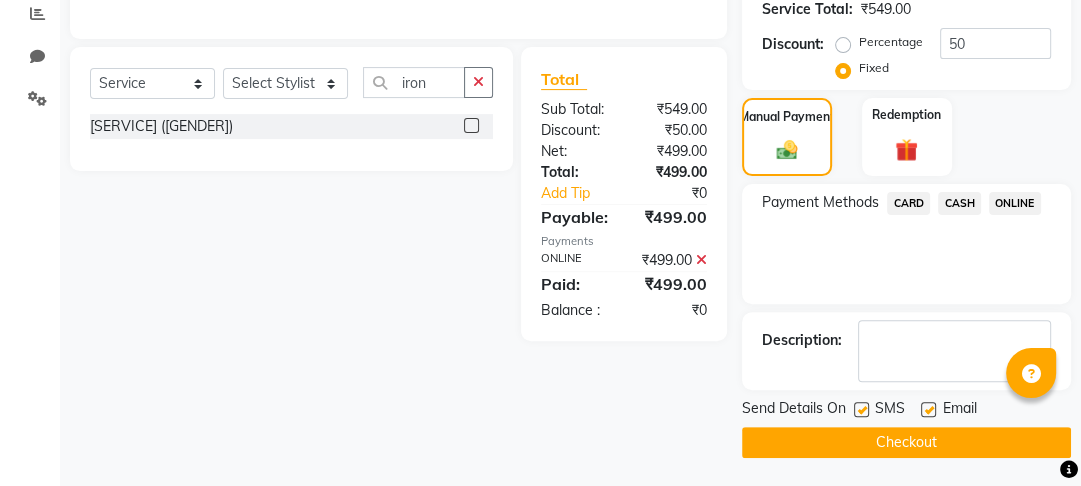 click on "Checkout" 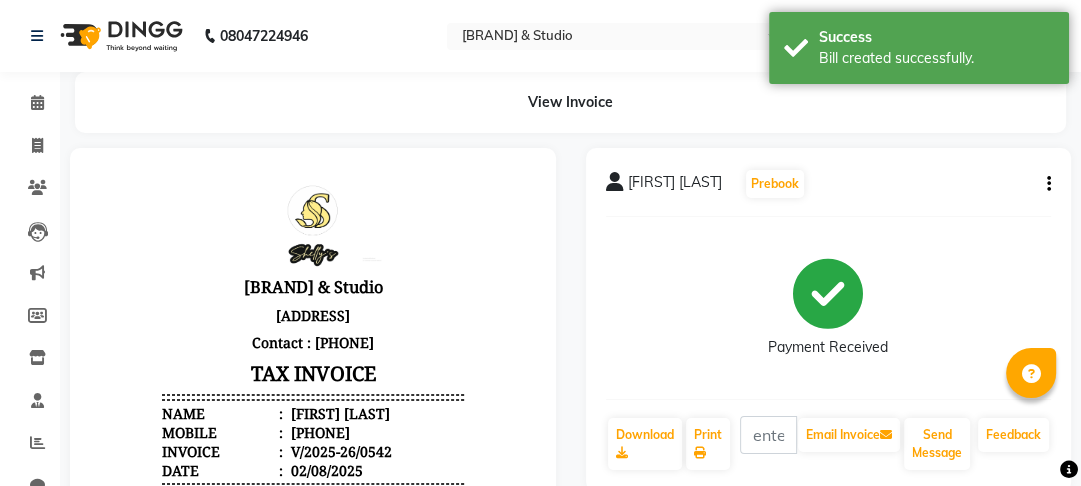 scroll, scrollTop: 0, scrollLeft: 0, axis: both 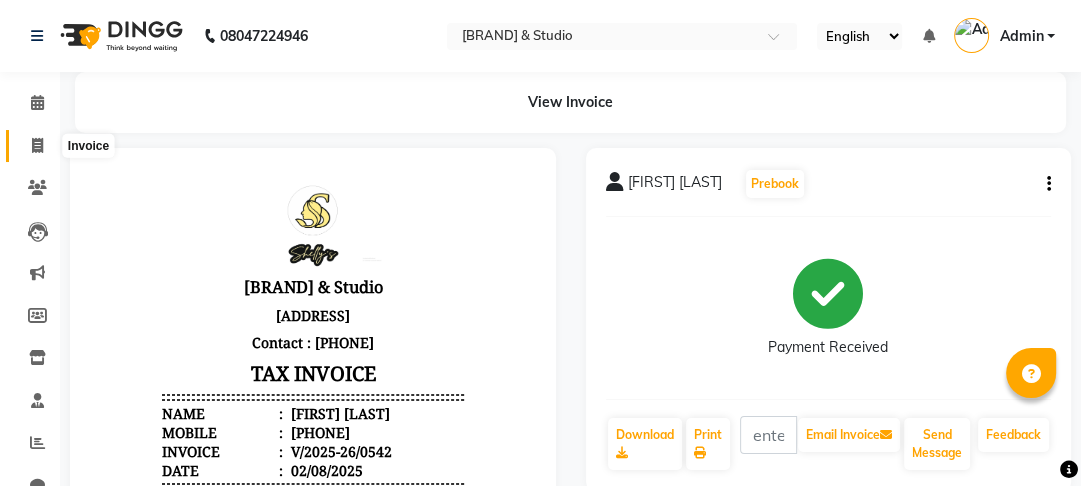 click 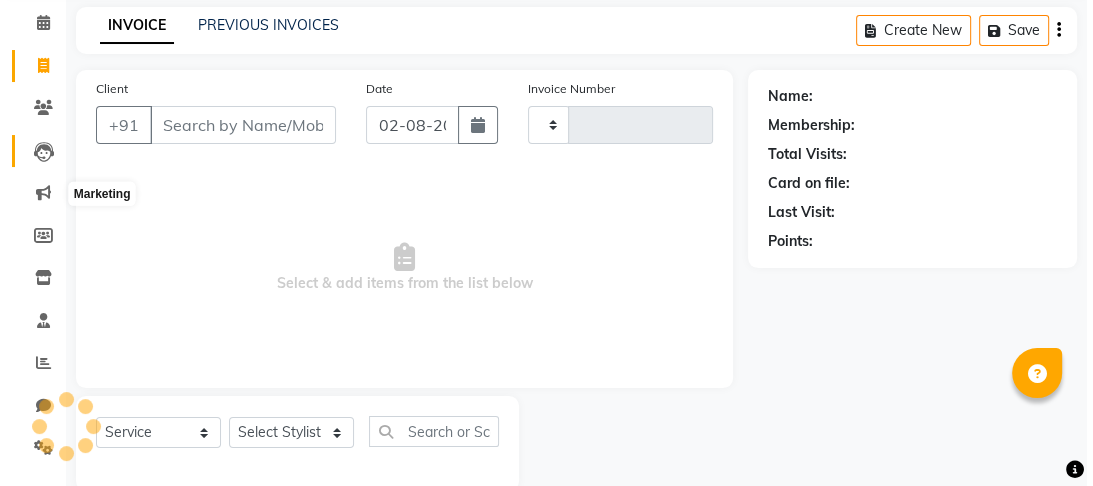 scroll, scrollTop: 116, scrollLeft: 0, axis: vertical 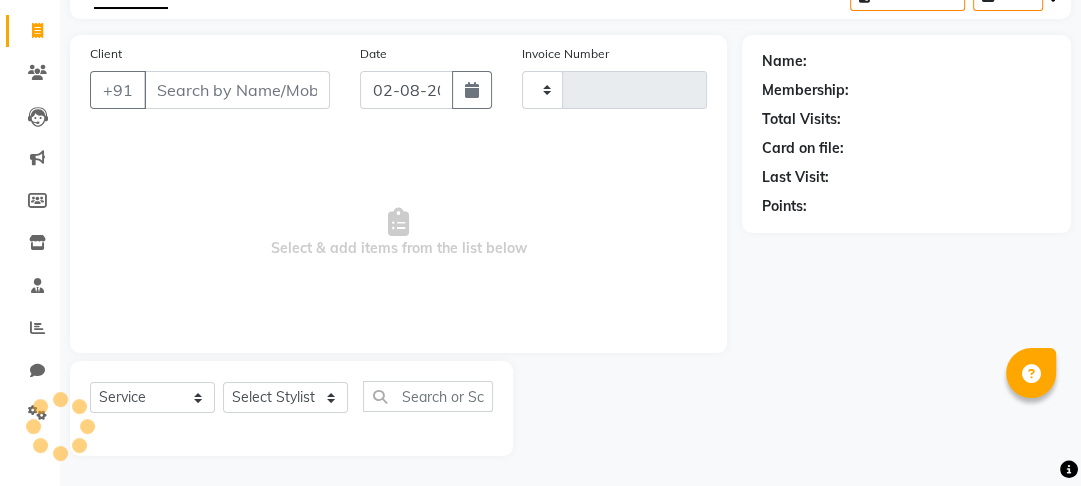 type on "0543" 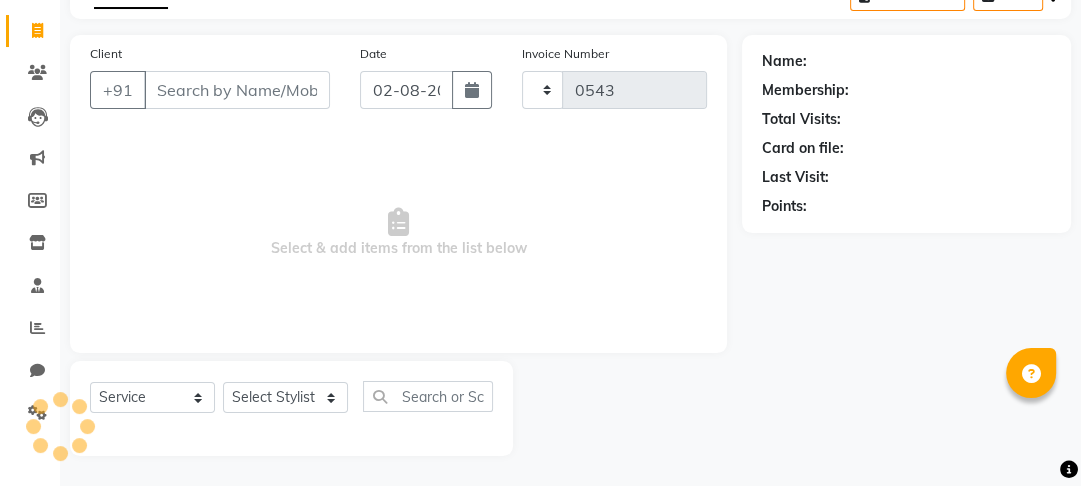 select on "7536" 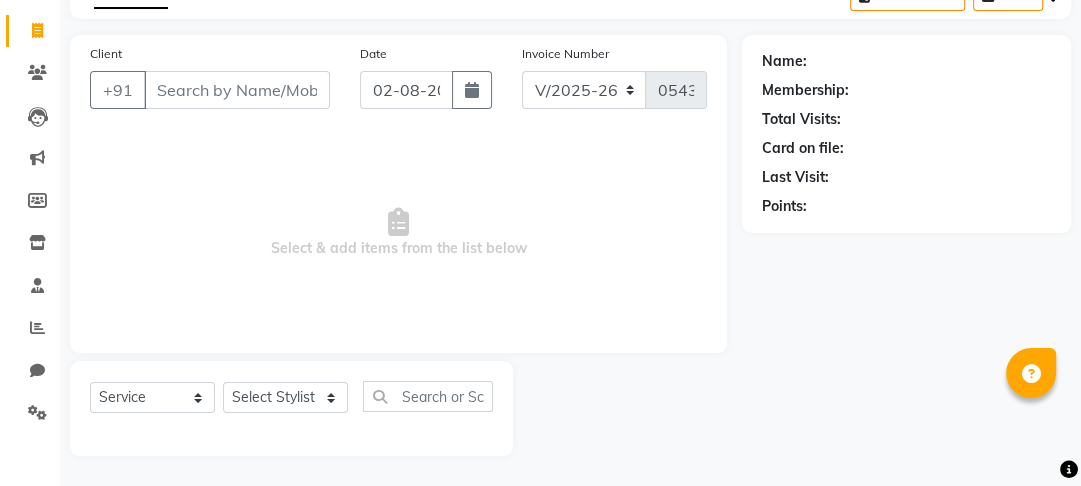 click on "Client" at bounding box center (237, 90) 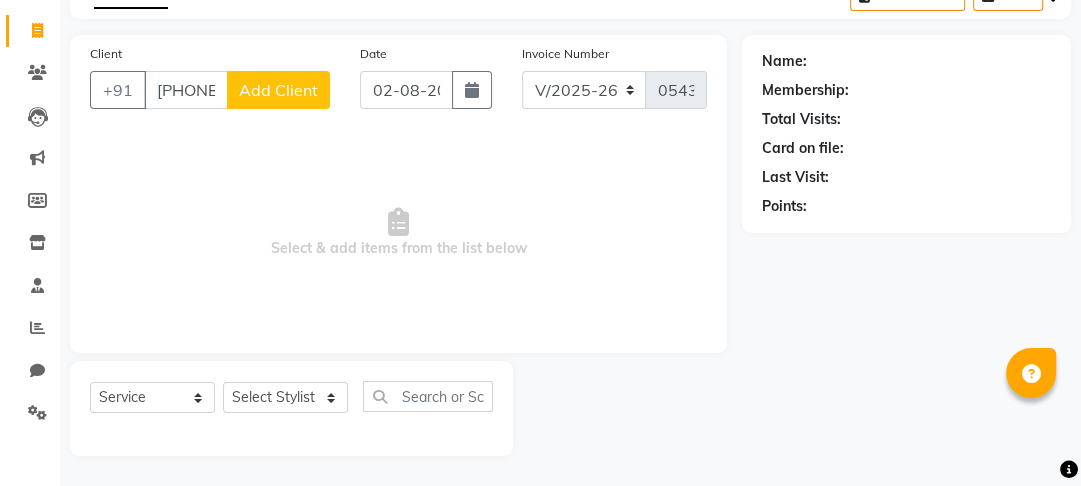 type on "[PHONE]" 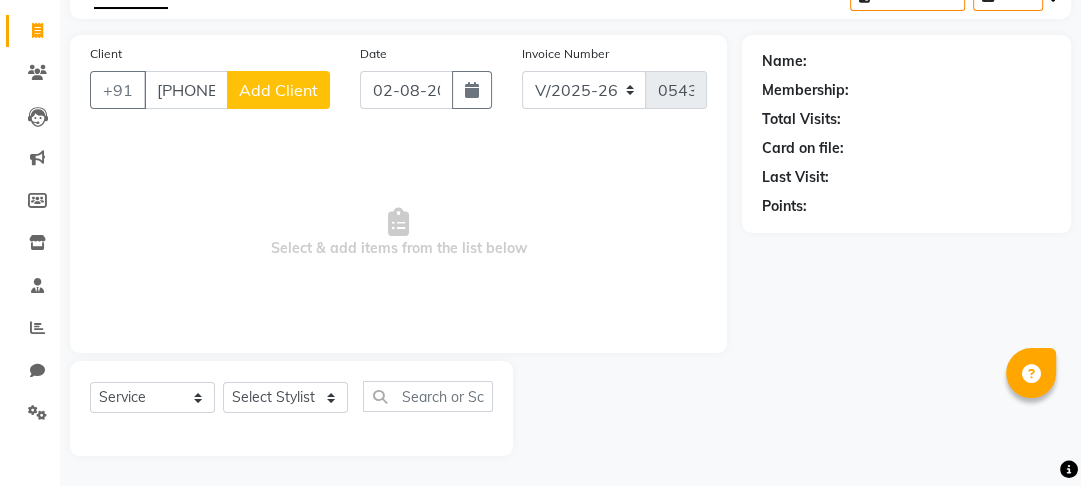 click on "Add Client" 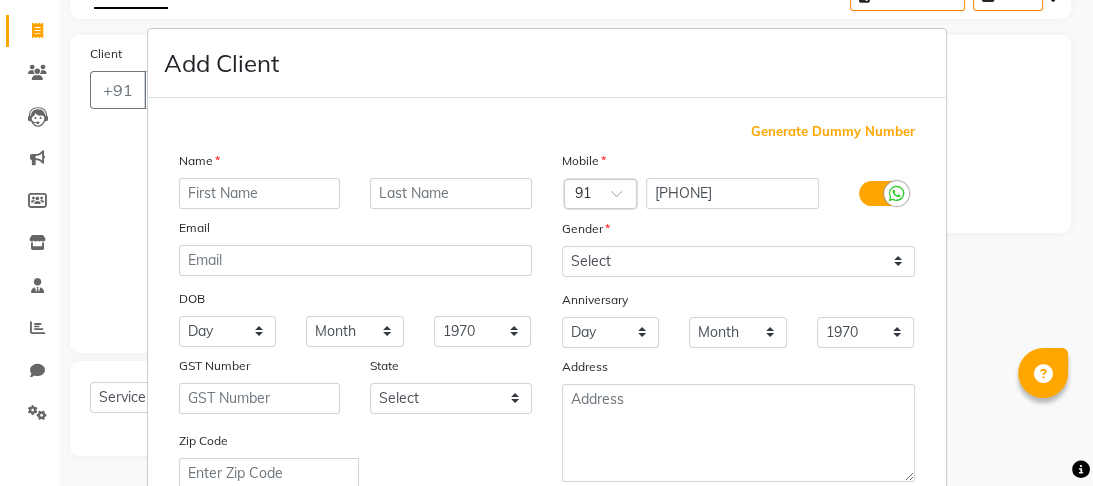 click at bounding box center (260, 193) 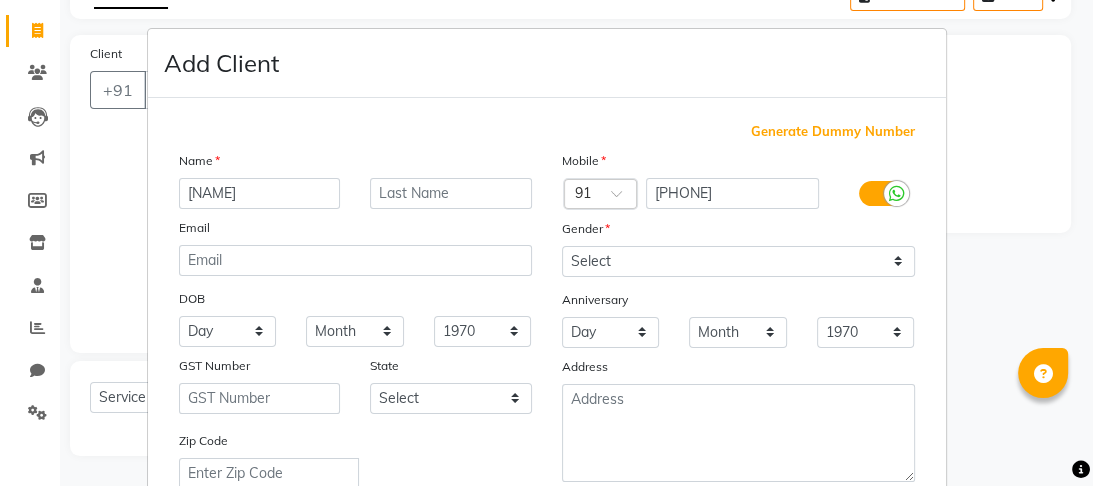 type on "[NAME]" 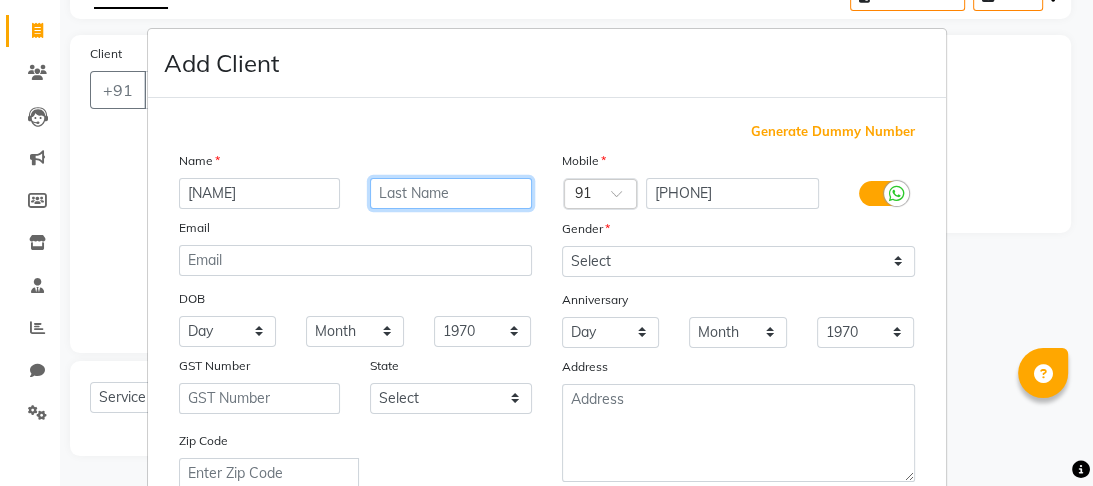 click at bounding box center [451, 193] 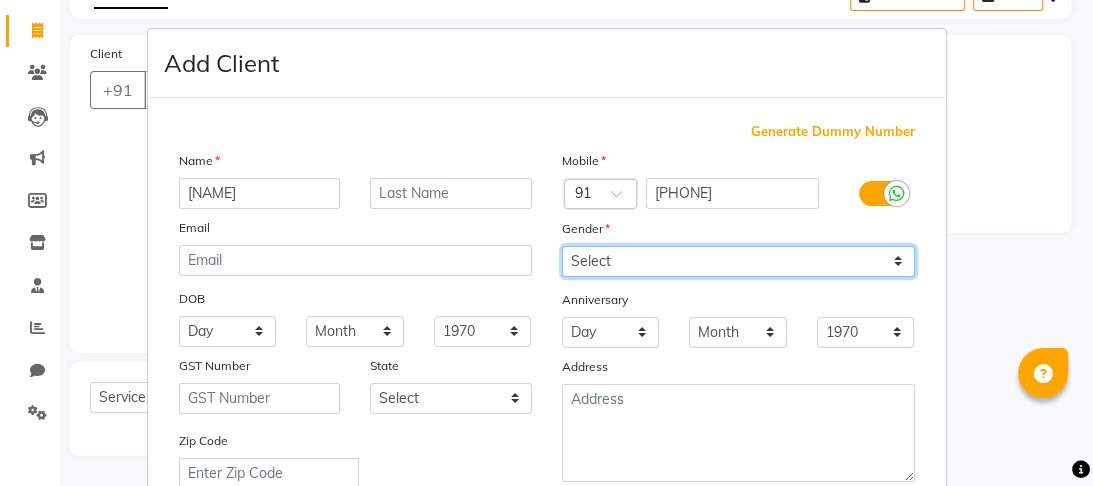 click on "Select Male Female Other Prefer Not To Say" at bounding box center (738, 261) 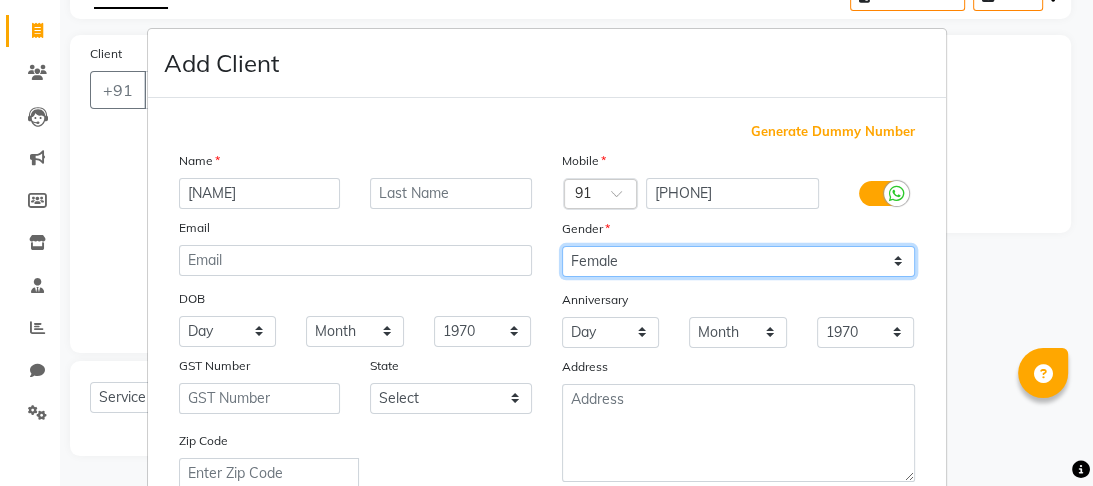 click on "Select Male Female Other Prefer Not To Say" at bounding box center (738, 261) 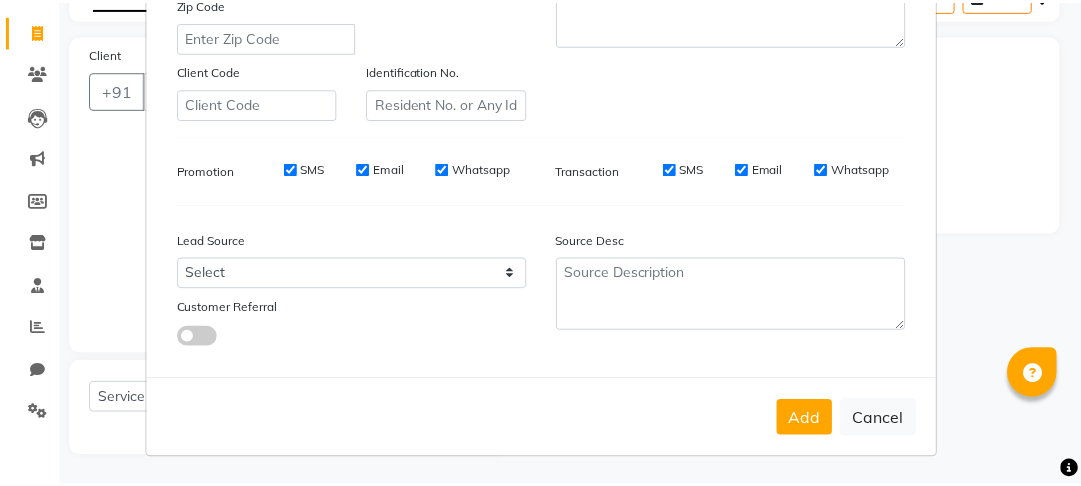 scroll, scrollTop: 447, scrollLeft: 0, axis: vertical 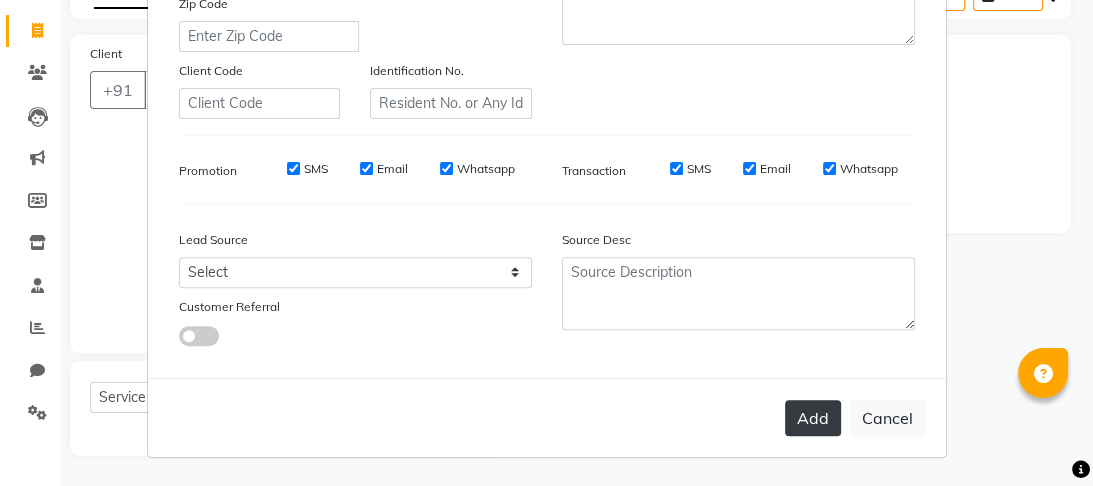 click on "Add" at bounding box center [813, 418] 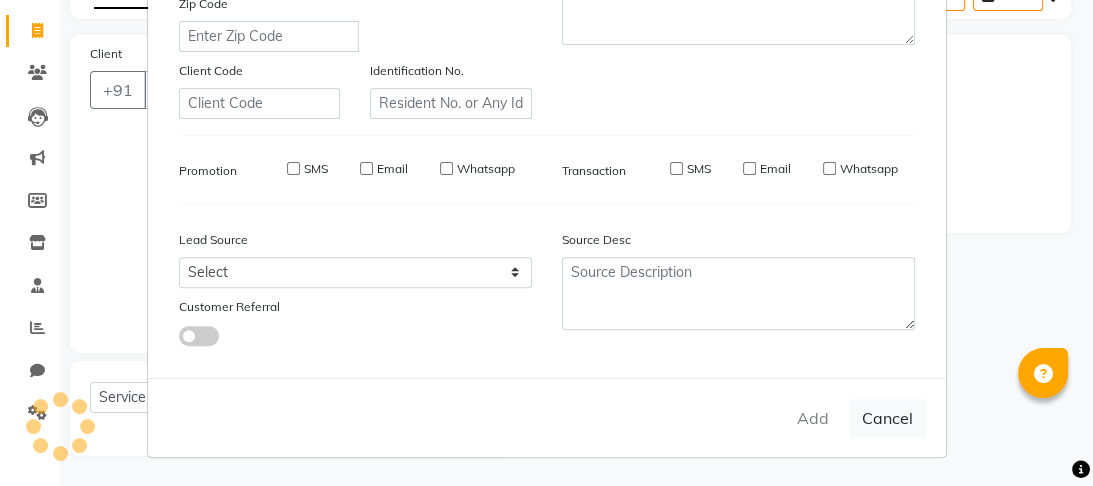 type 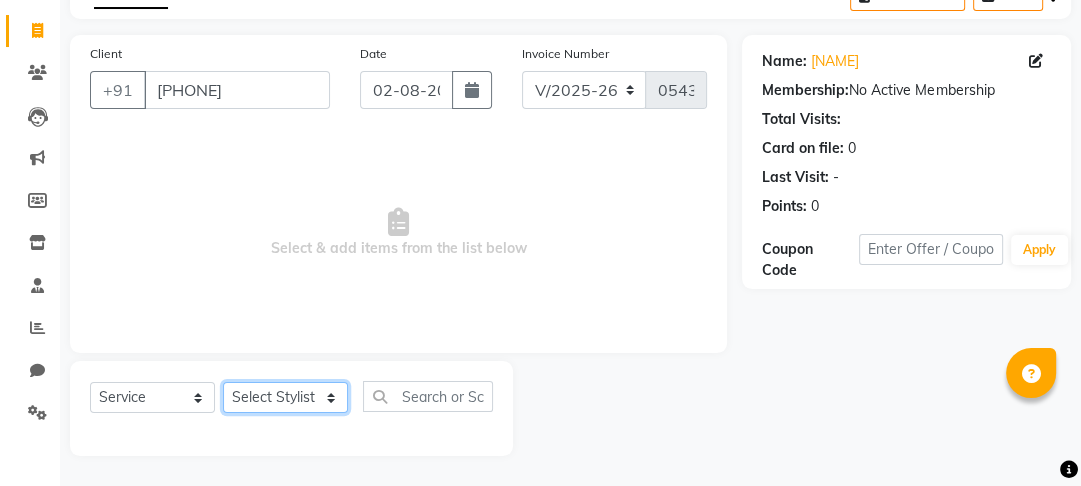 click on "Select Stylist [NAME] [NAME] [NAME] [NAME] [NAME] [NAME] [NAME]" 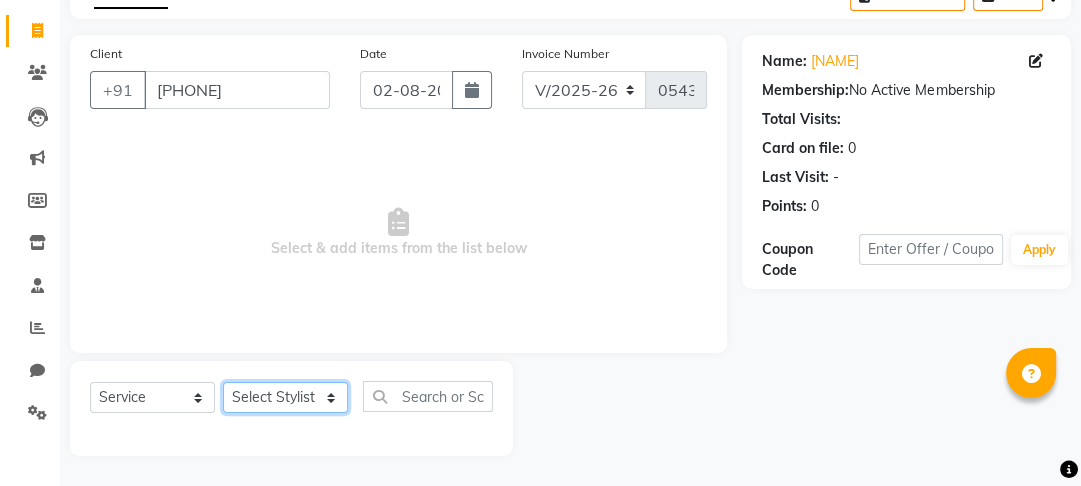 select on "67316" 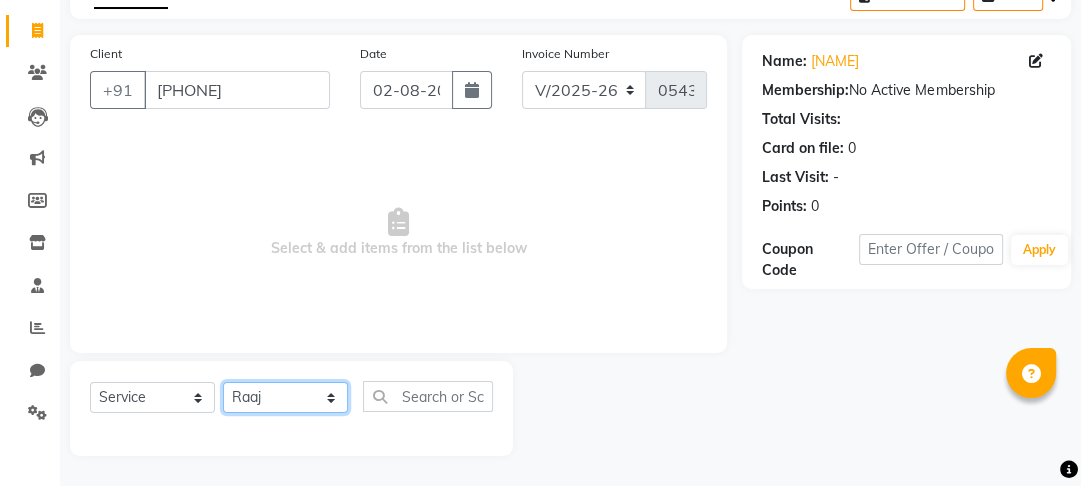 click on "Select Stylist [NAME] [NAME] [NAME] [NAME] [NAME] [NAME] [NAME]" 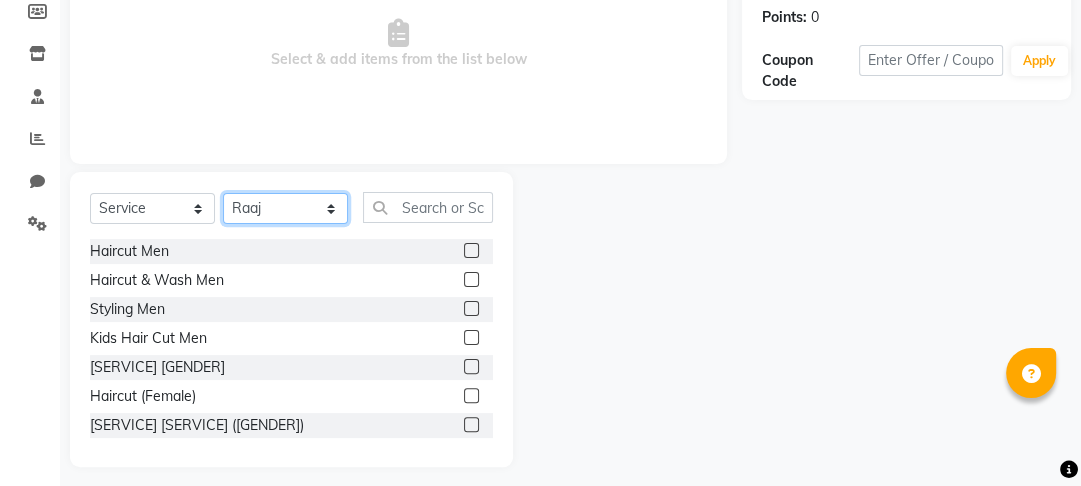 scroll, scrollTop: 316, scrollLeft: 0, axis: vertical 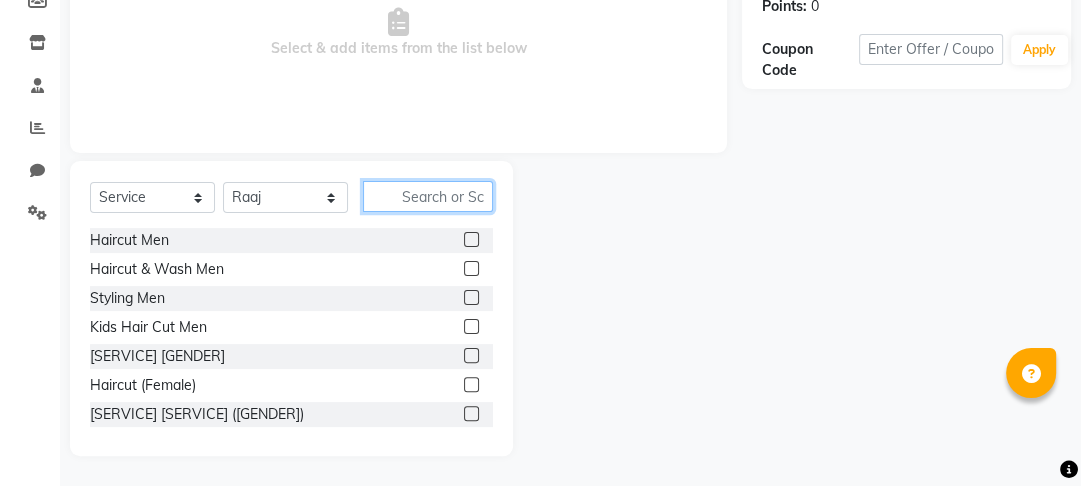 click 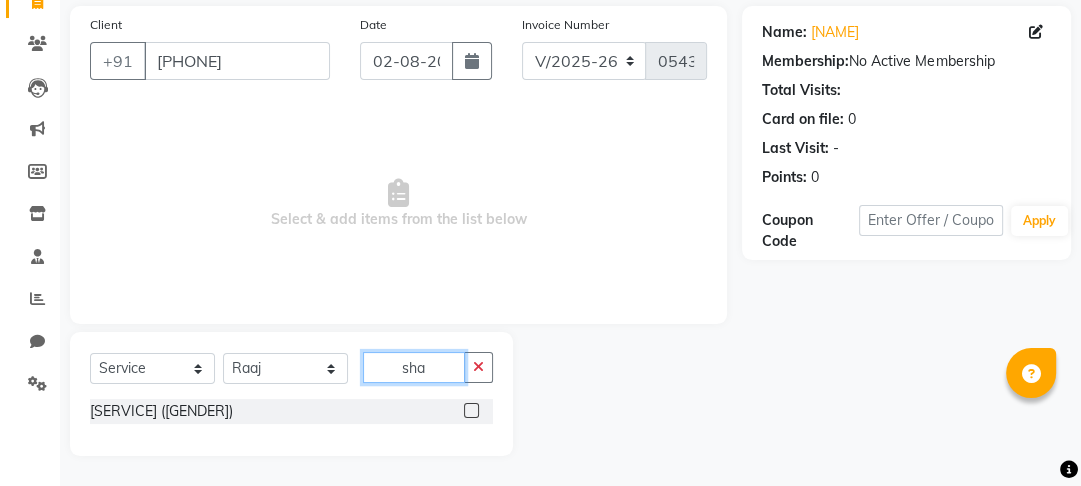 scroll, scrollTop: 145, scrollLeft: 0, axis: vertical 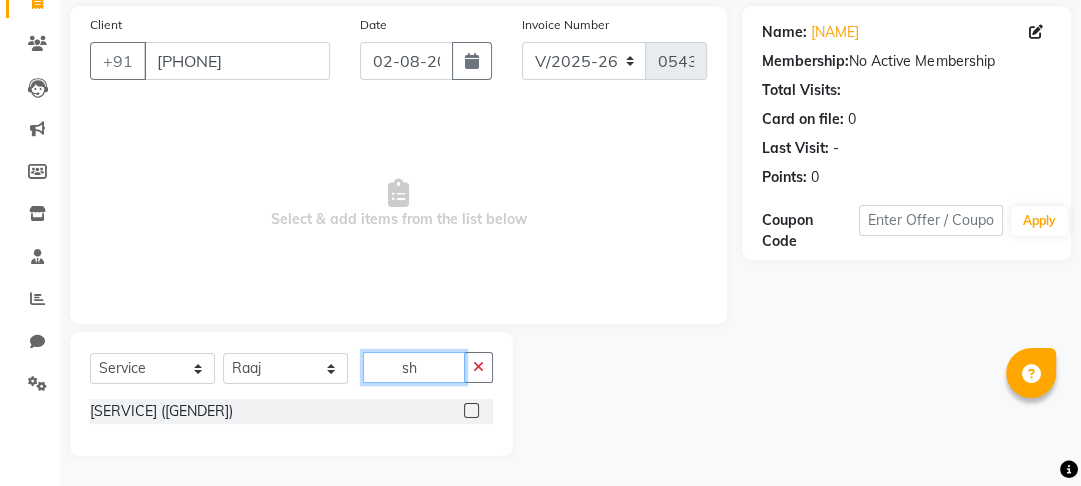 type on "s" 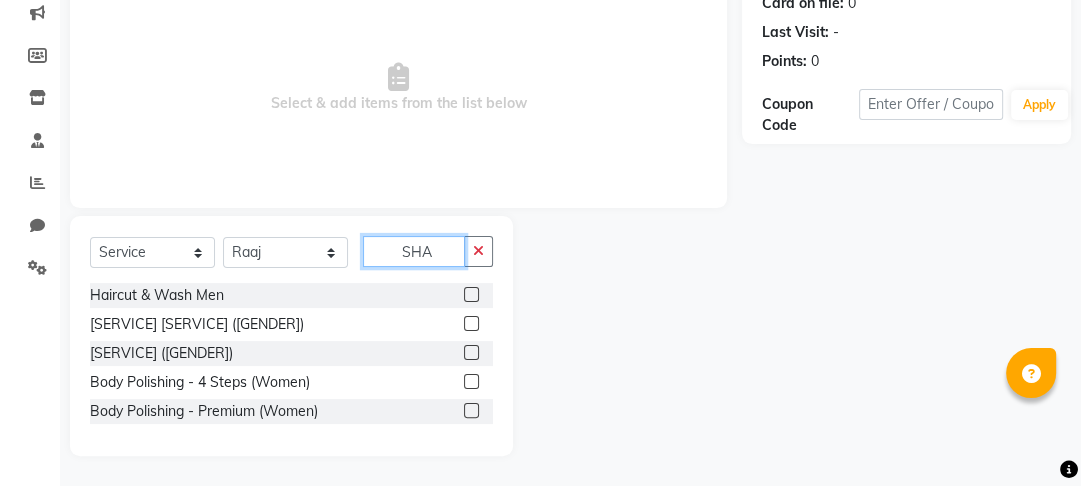 scroll, scrollTop: 145, scrollLeft: 0, axis: vertical 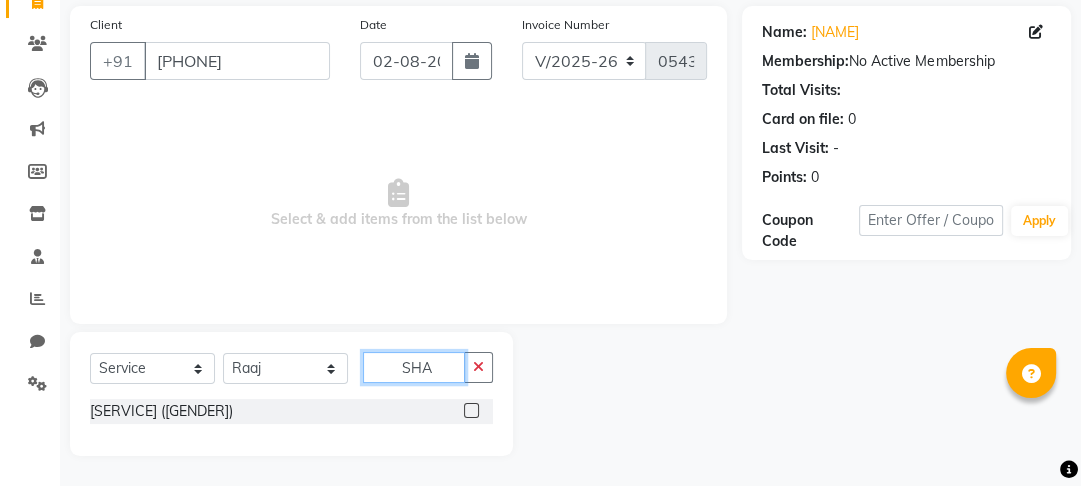 type on "SHA" 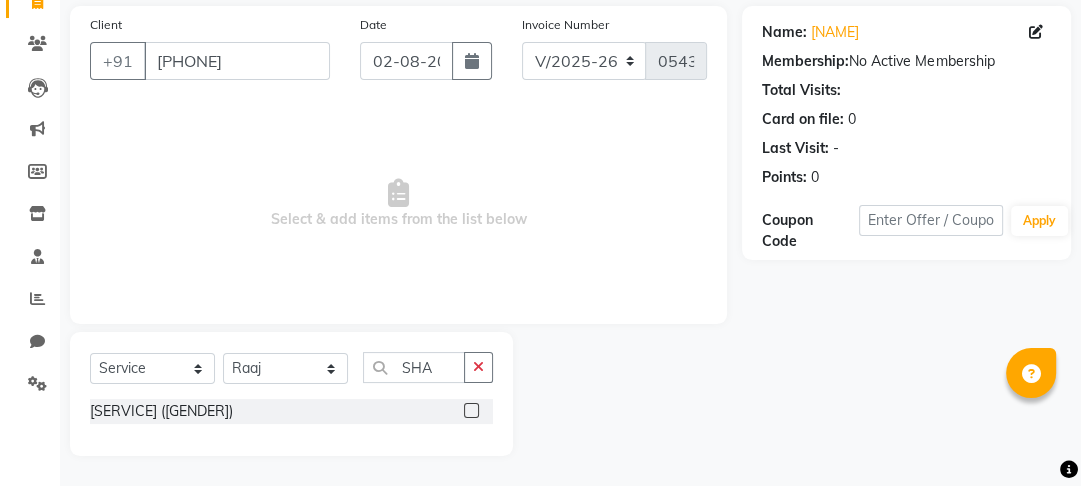 click 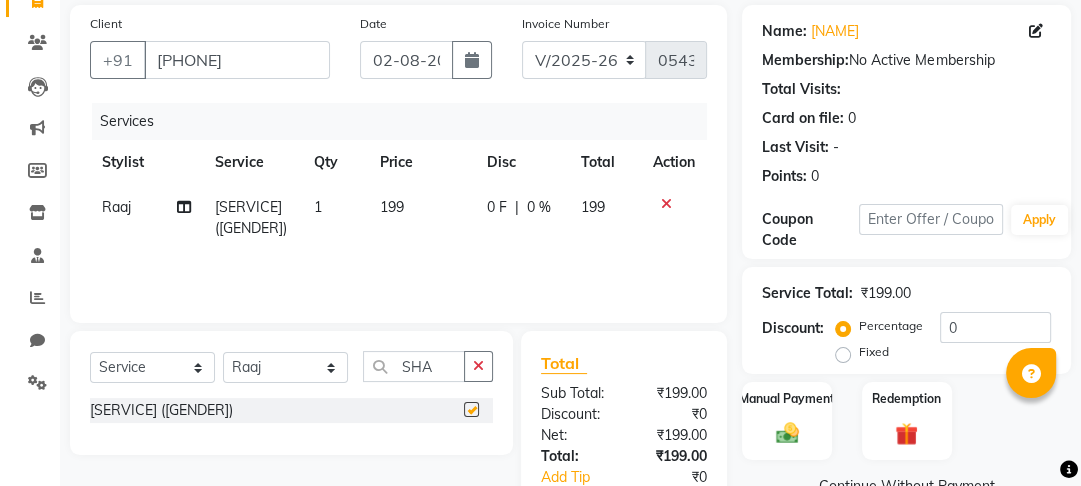checkbox on "false" 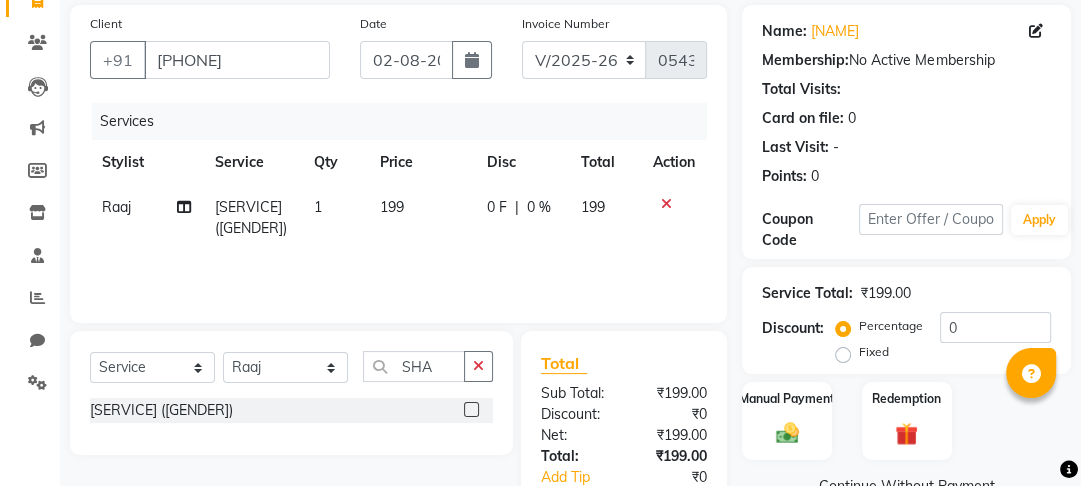 click on "199" 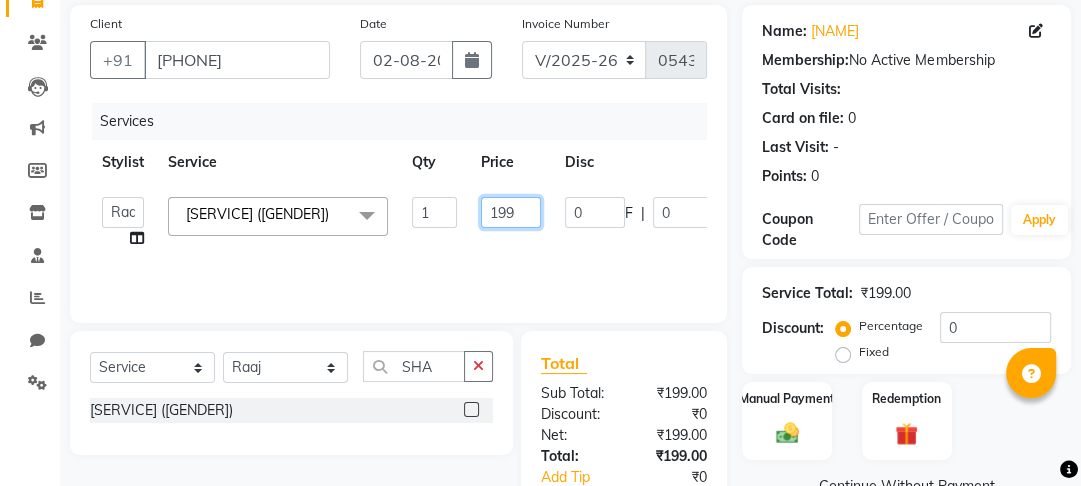 click on "199" 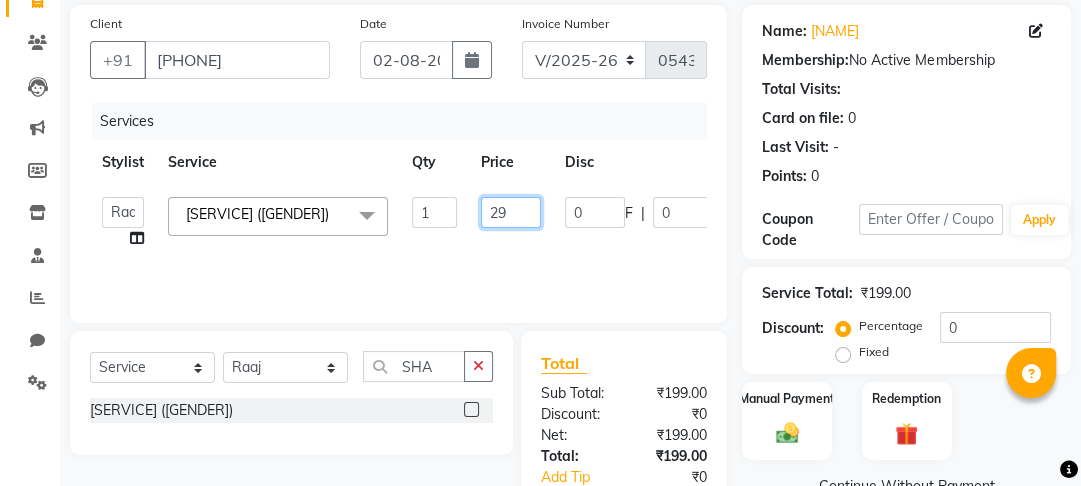 type on "249" 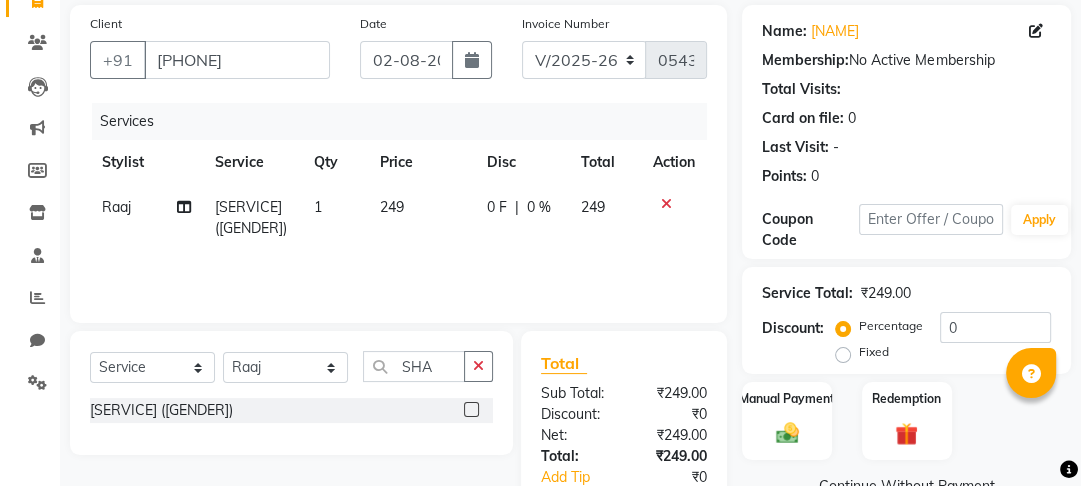 click on "Manual Payment Redemption" 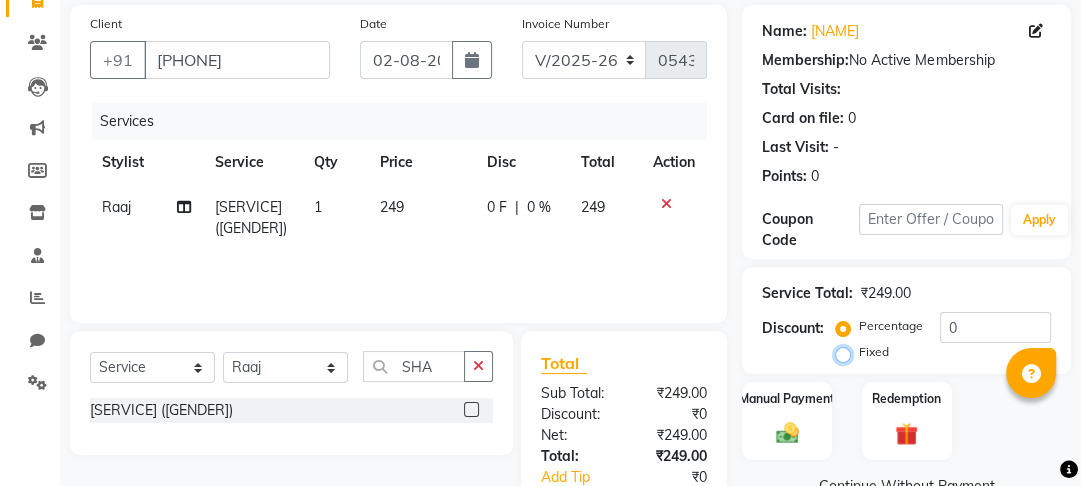 click on "Fixed" at bounding box center [847, 352] 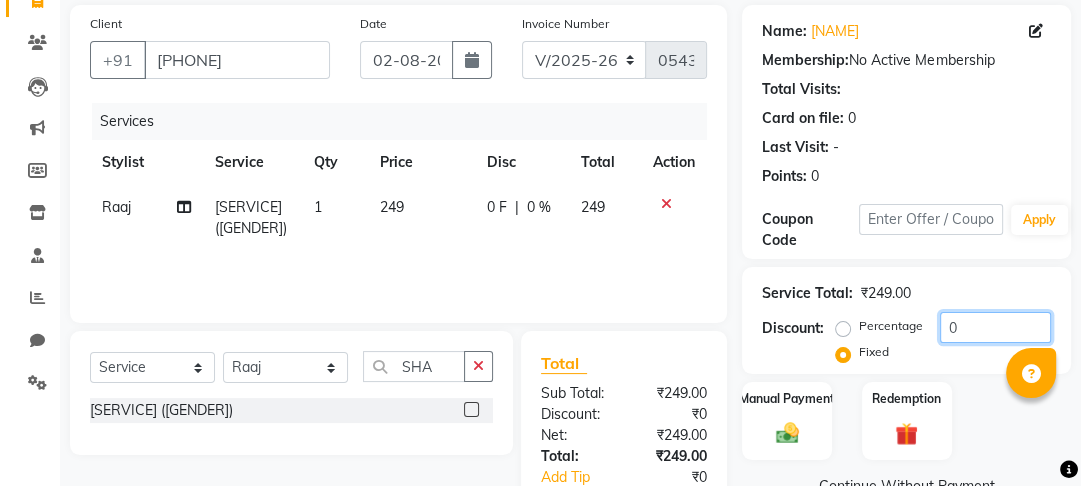 click on "0" 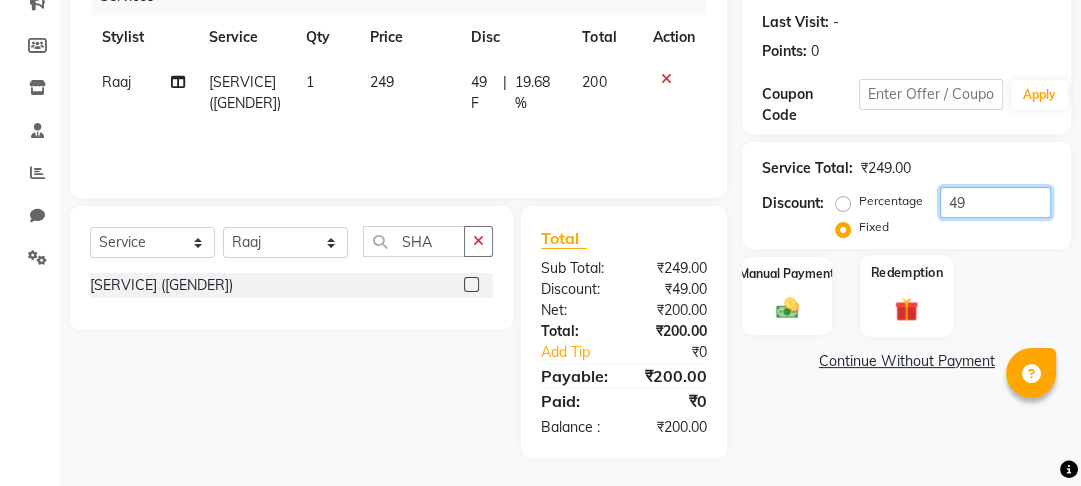 scroll, scrollTop: 272, scrollLeft: 0, axis: vertical 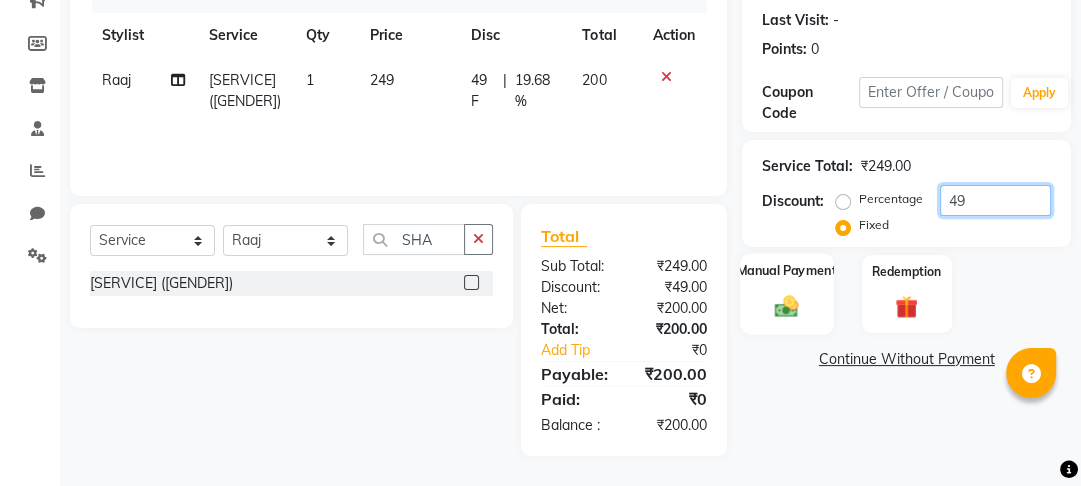 type on "49" 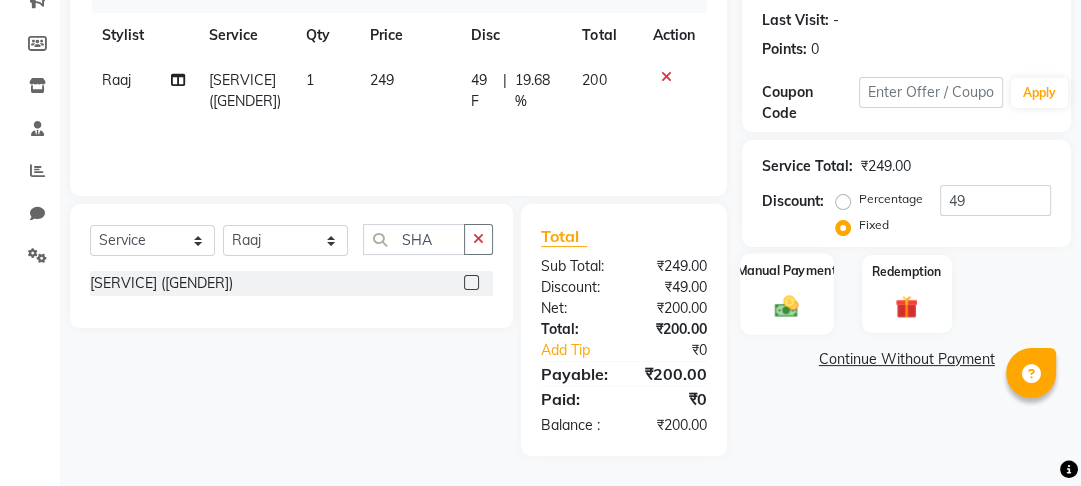 click on "Manual Payment" 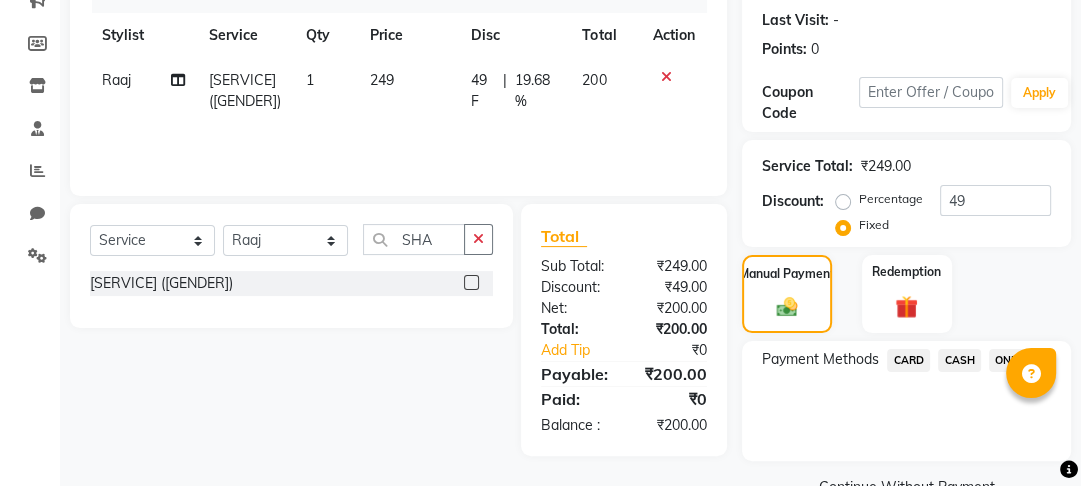 click on "CASH" 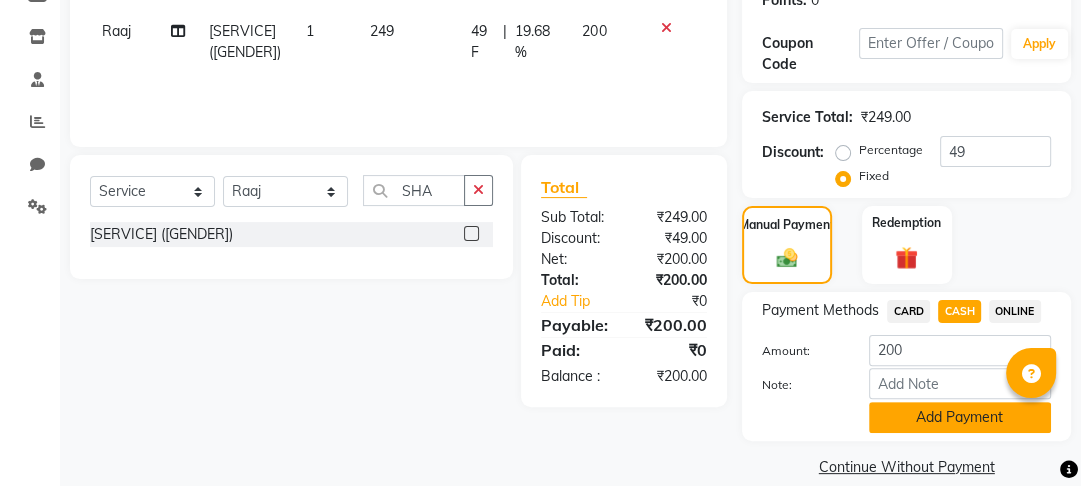 scroll, scrollTop: 348, scrollLeft: 0, axis: vertical 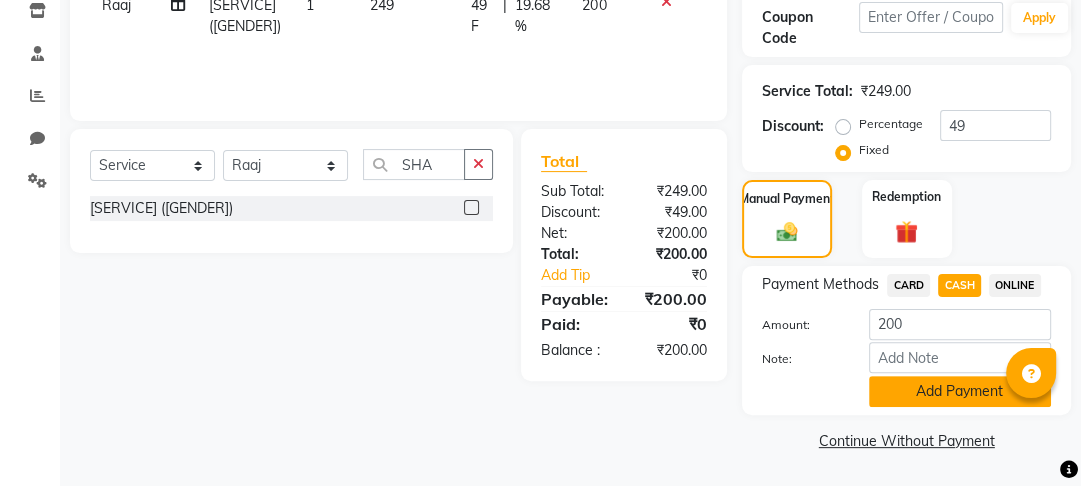 click on "Add Payment" 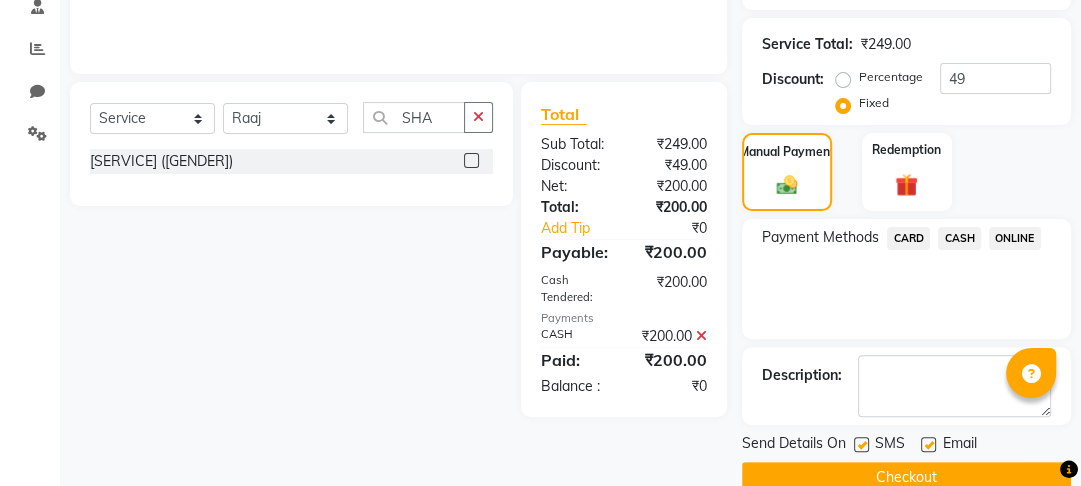 scroll, scrollTop: 429, scrollLeft: 0, axis: vertical 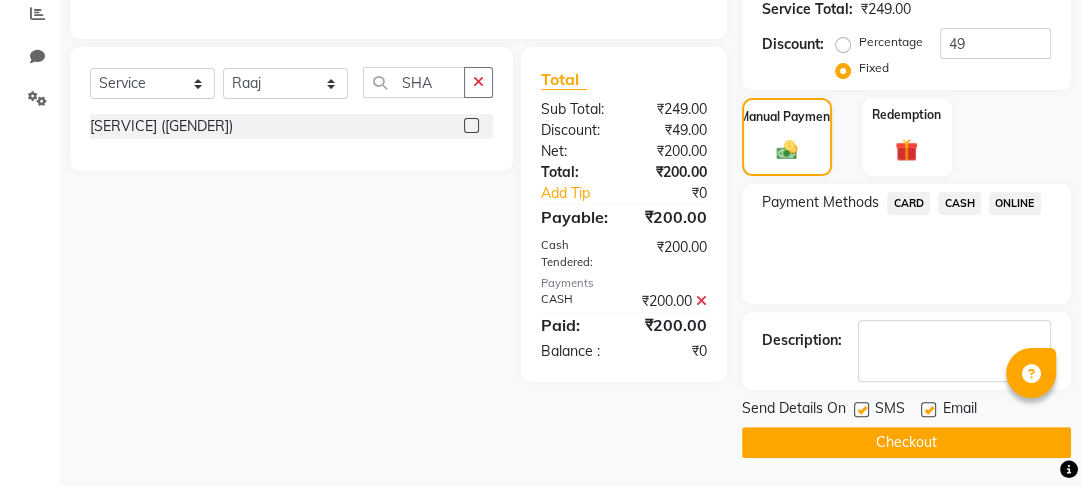 click on "Checkout" 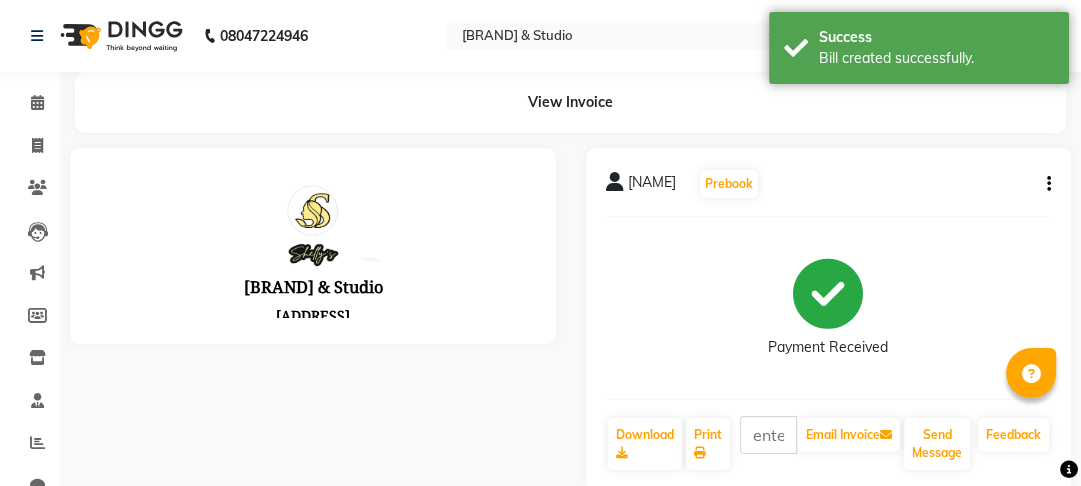 scroll, scrollTop: 0, scrollLeft: 0, axis: both 